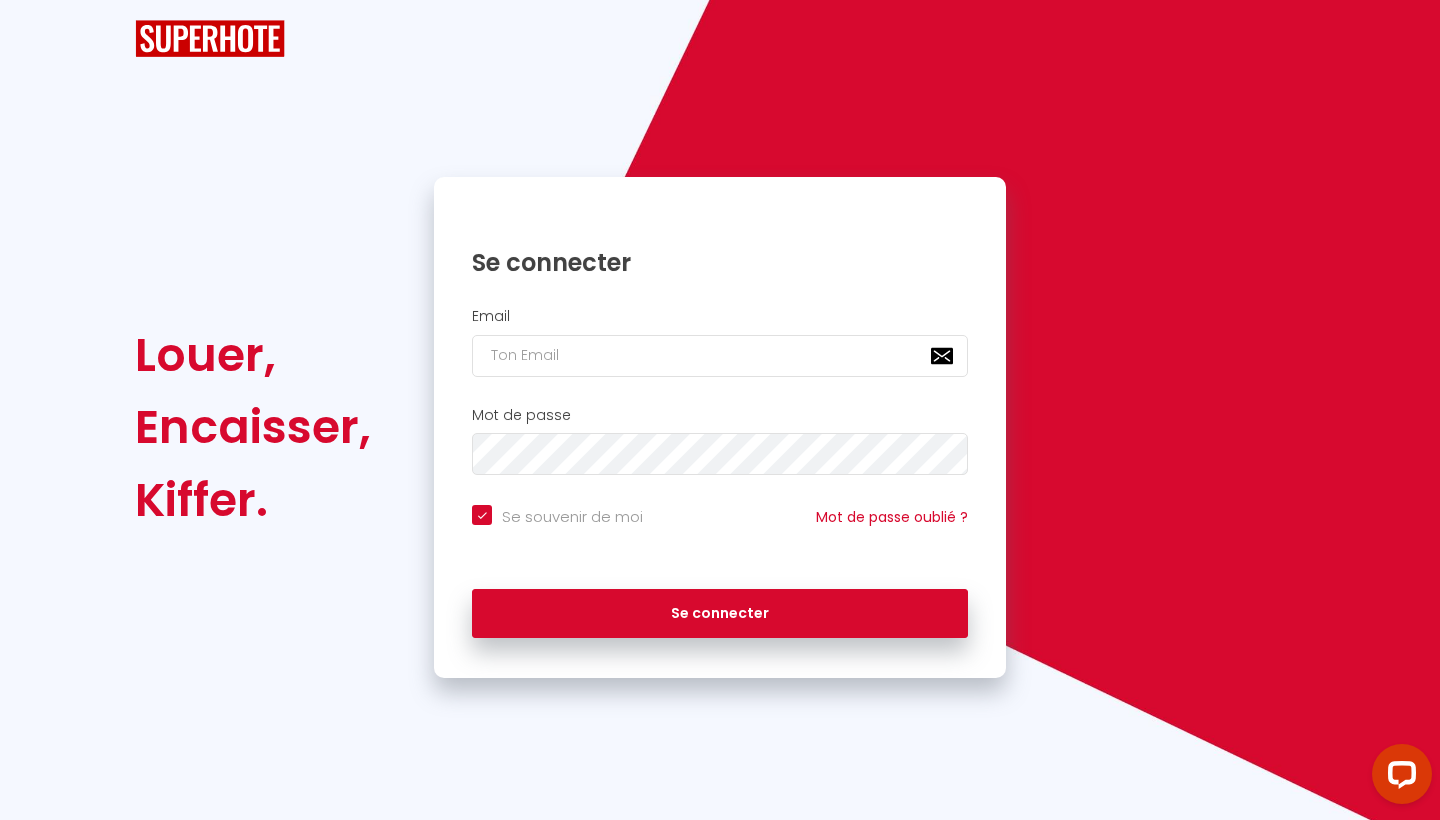 scroll, scrollTop: 0, scrollLeft: 0, axis: both 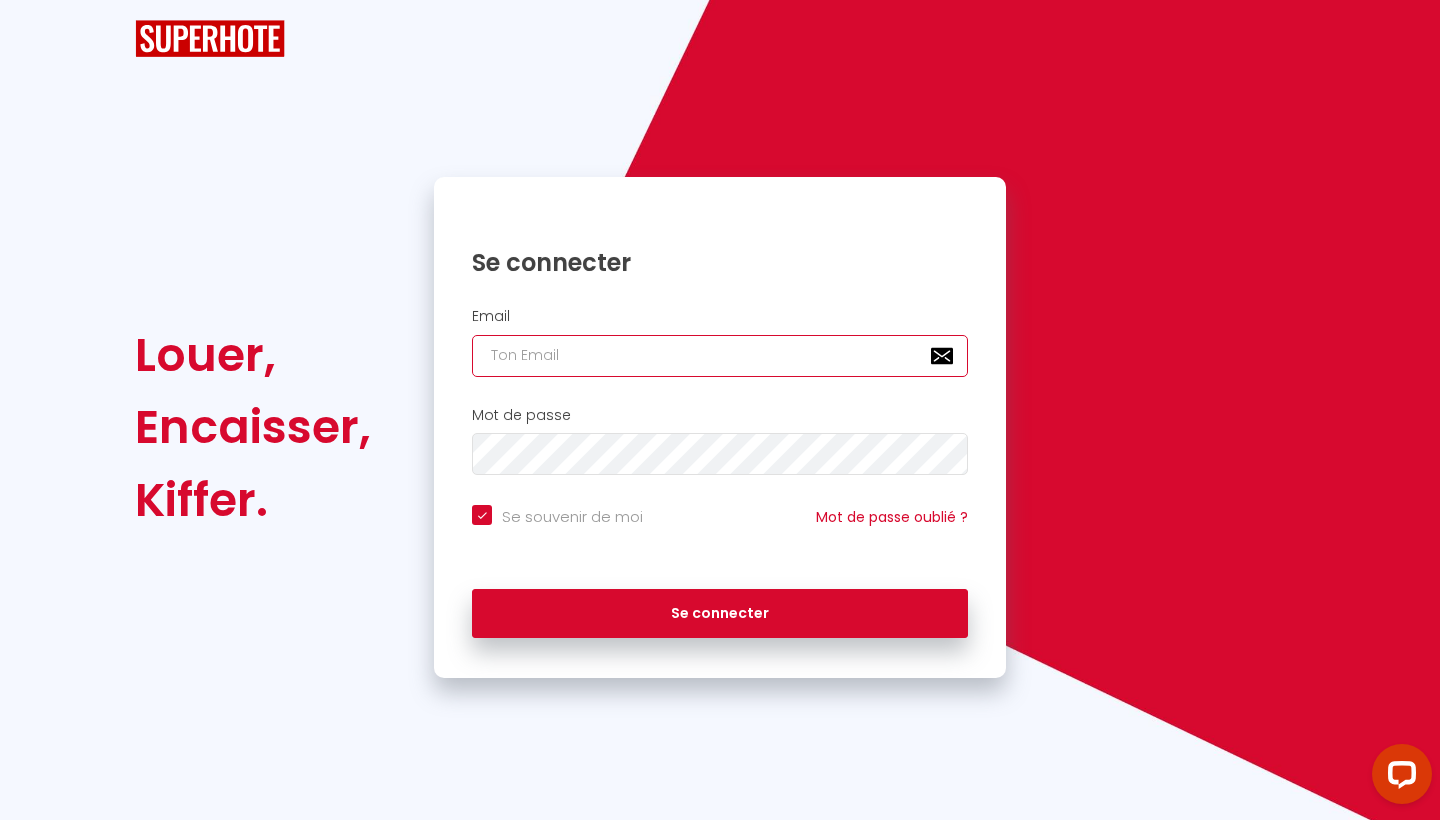 type on "[EMAIL_ADDRESS][DOMAIN_NAME]" 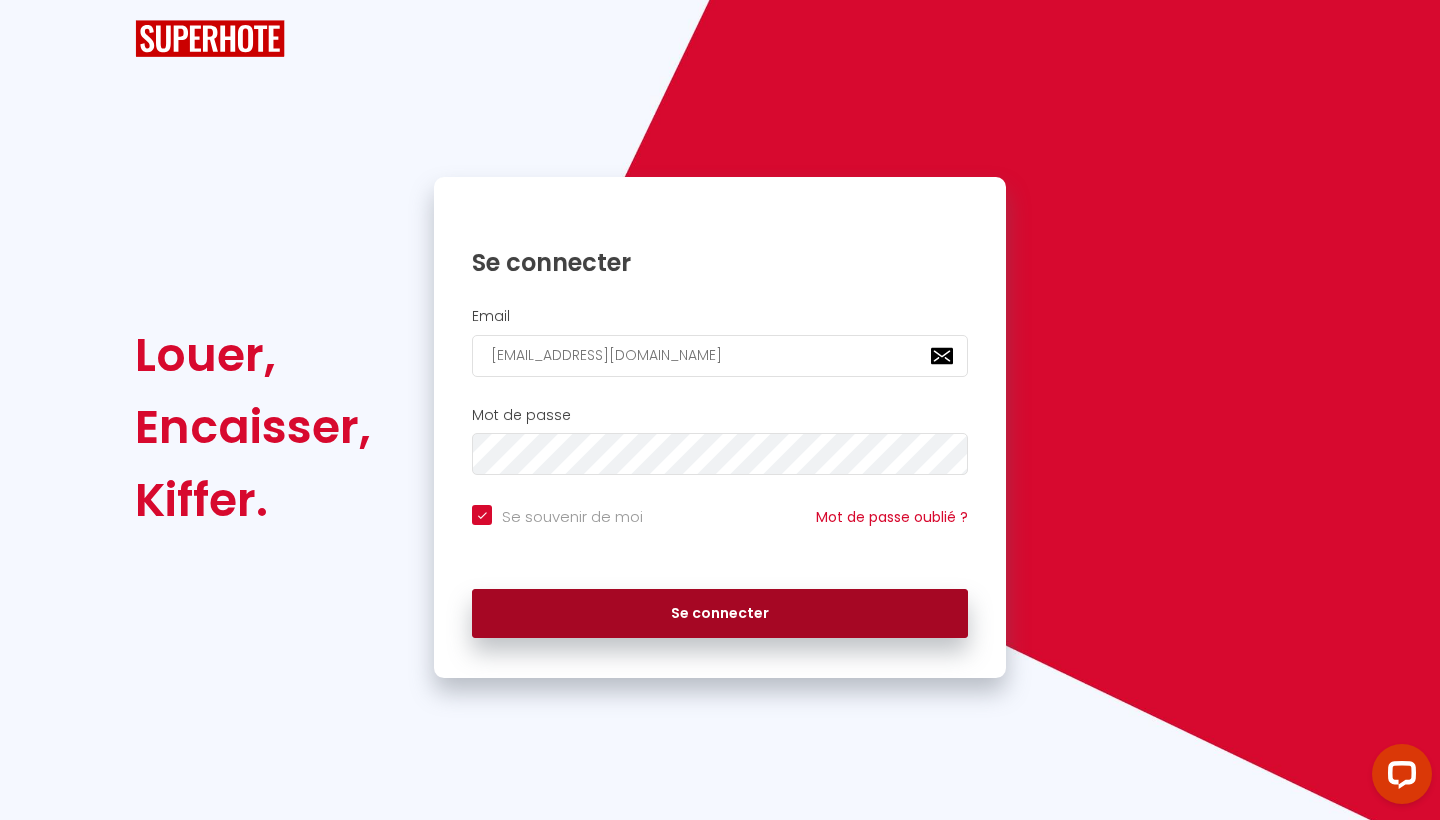 click on "Se connecter" at bounding box center [720, 614] 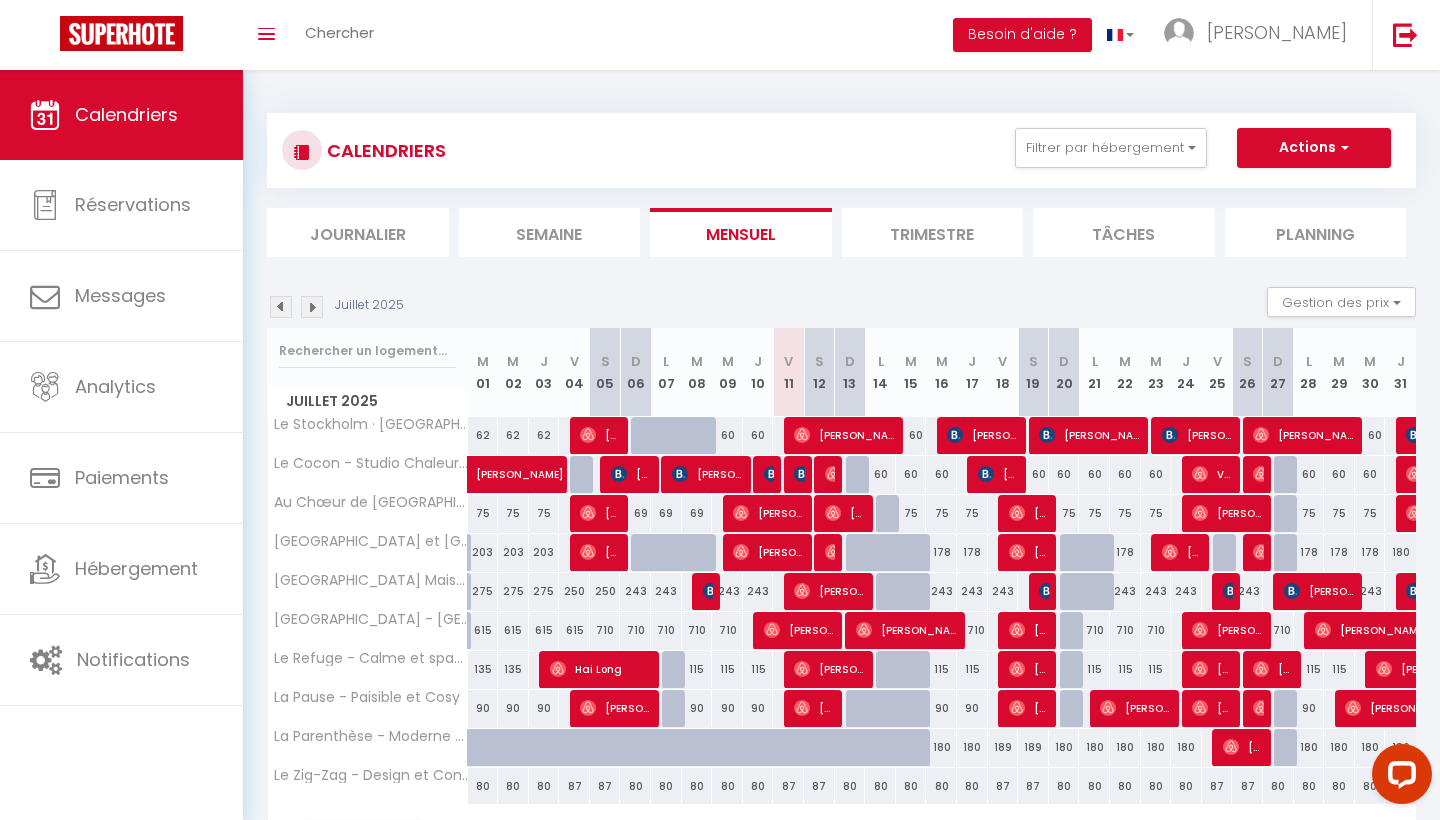 scroll, scrollTop: 85, scrollLeft: 0, axis: vertical 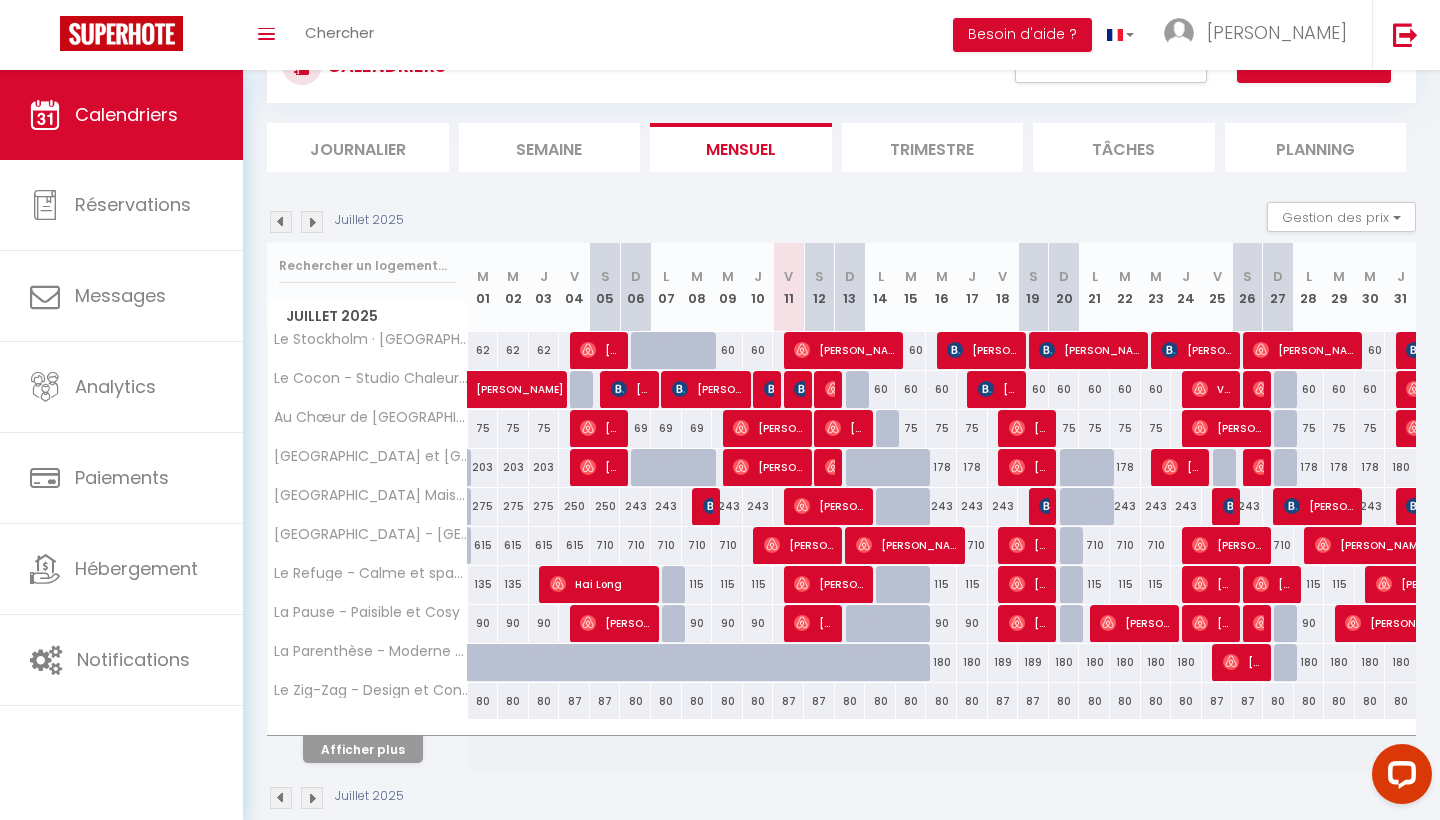 click on "Afficher plus" at bounding box center [363, 749] 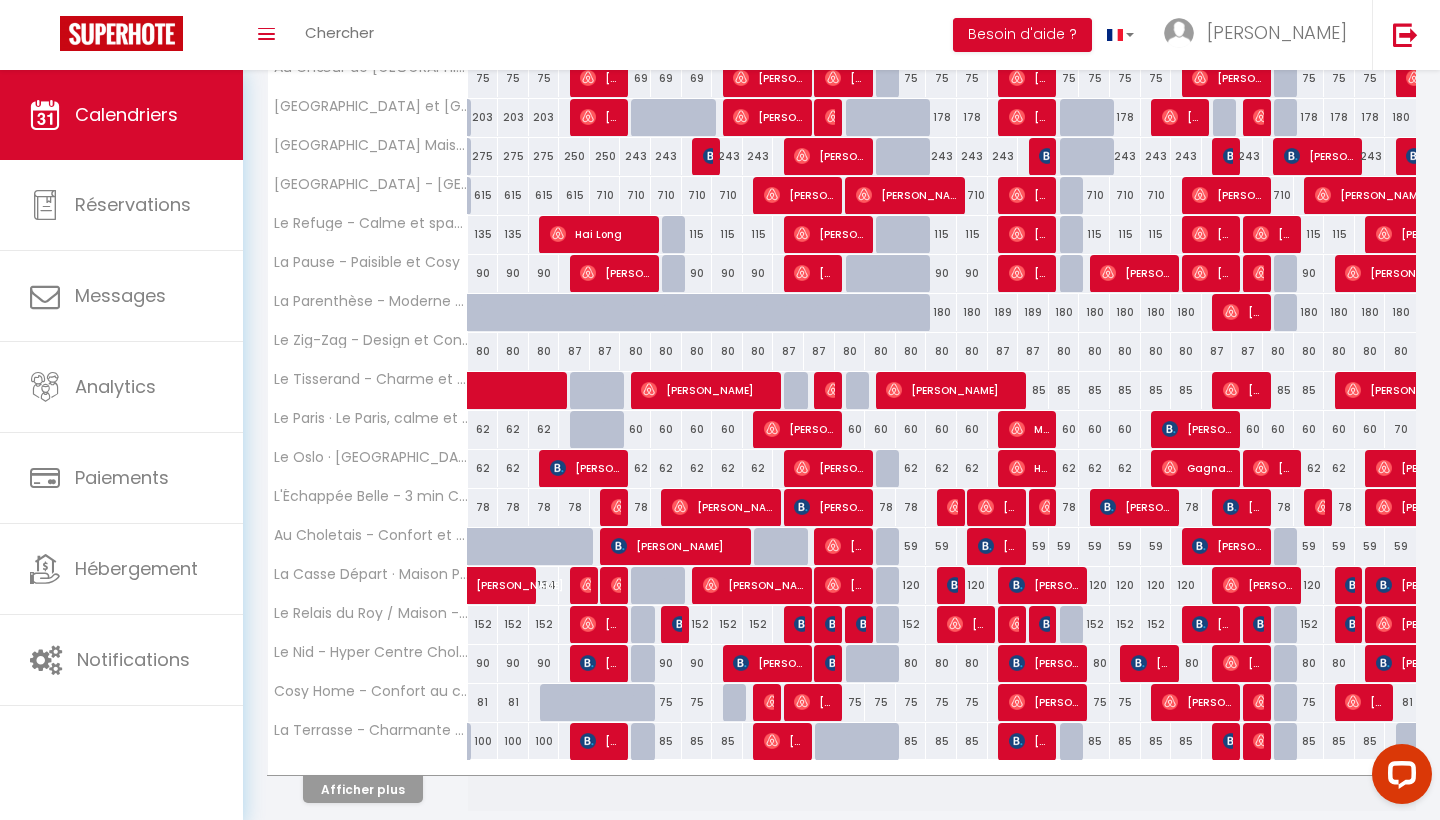 scroll, scrollTop: 447, scrollLeft: 0, axis: vertical 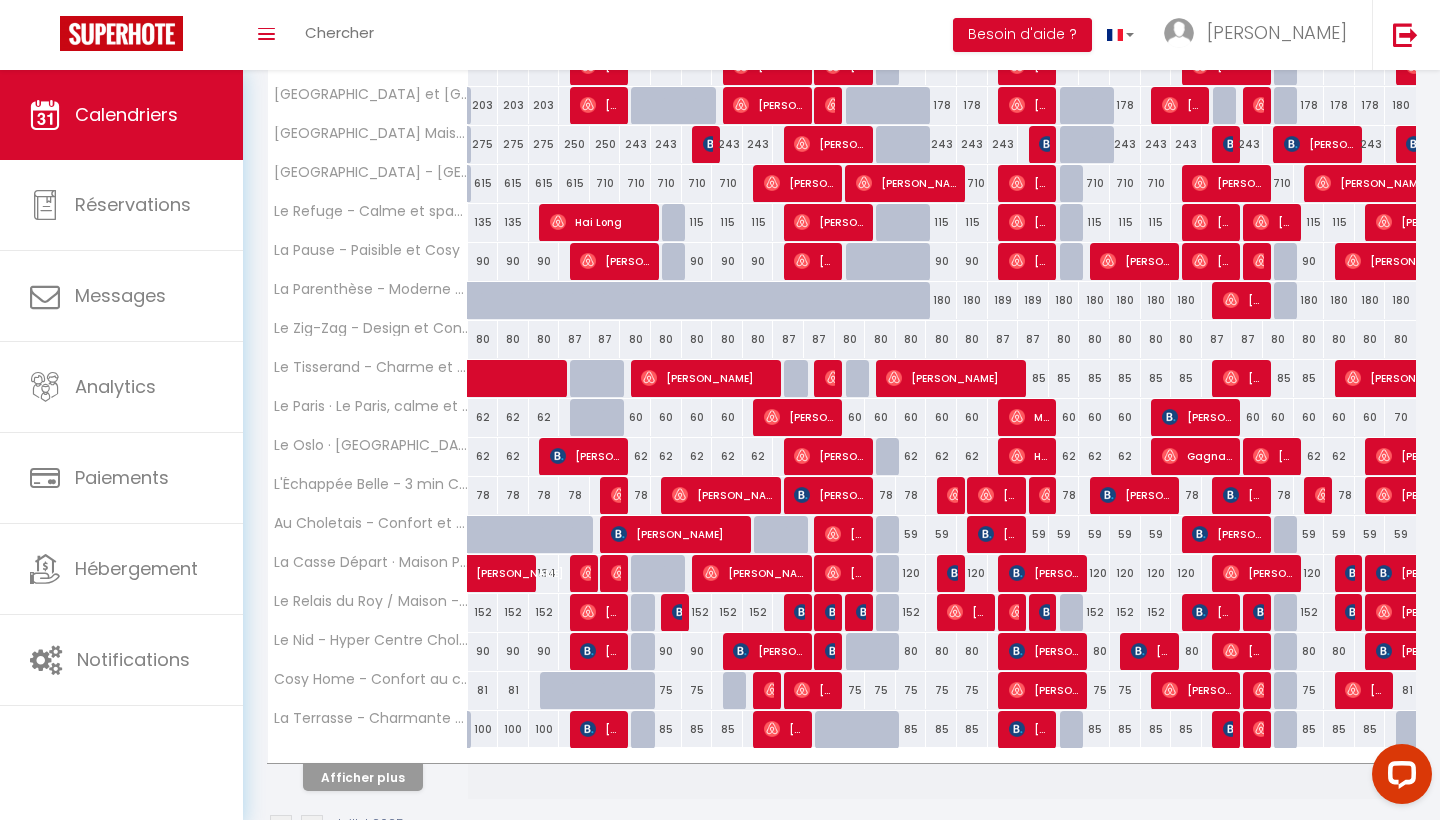 click on "Afficher plus" at bounding box center (363, 777) 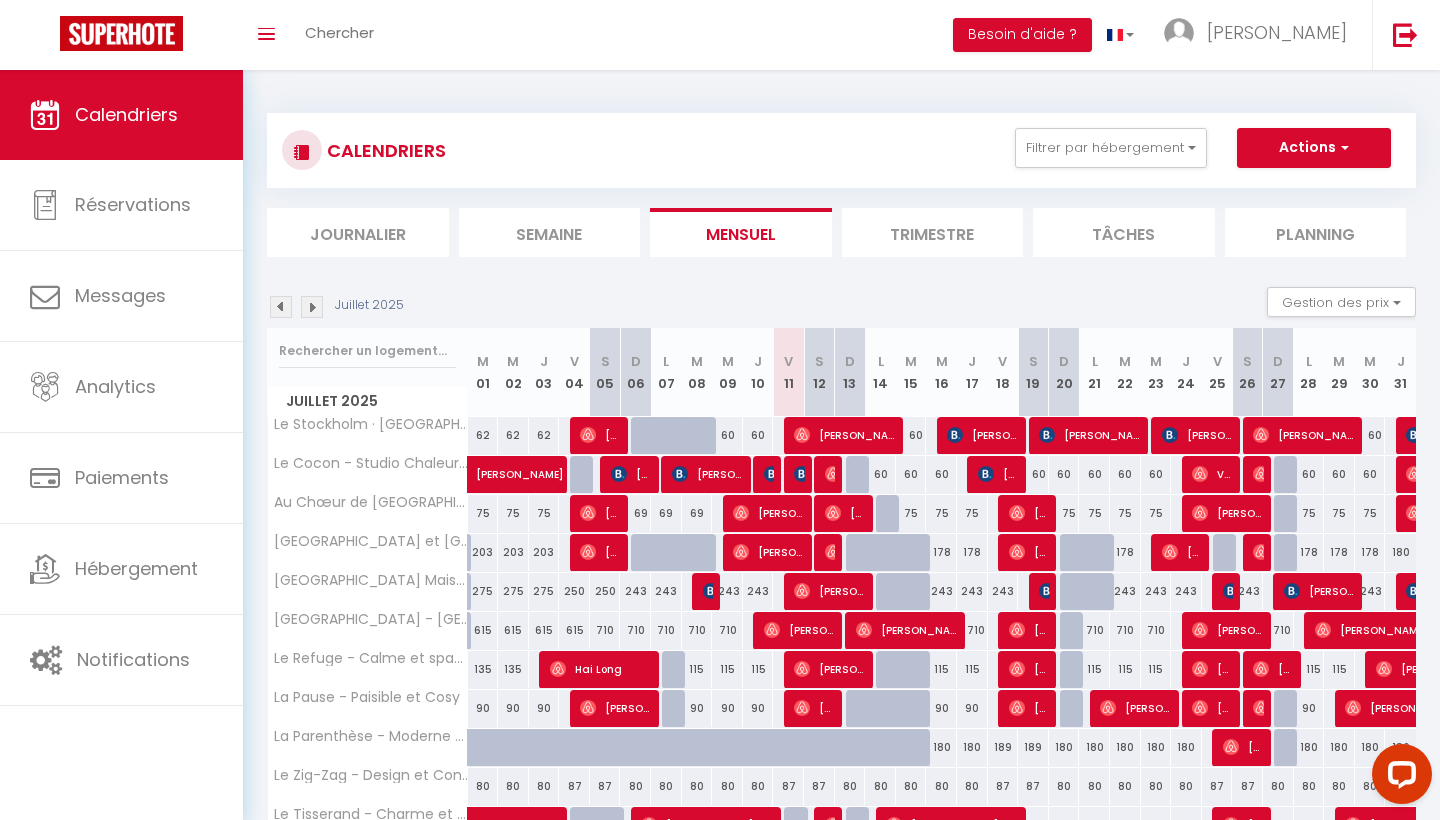 scroll, scrollTop: 0, scrollLeft: 0, axis: both 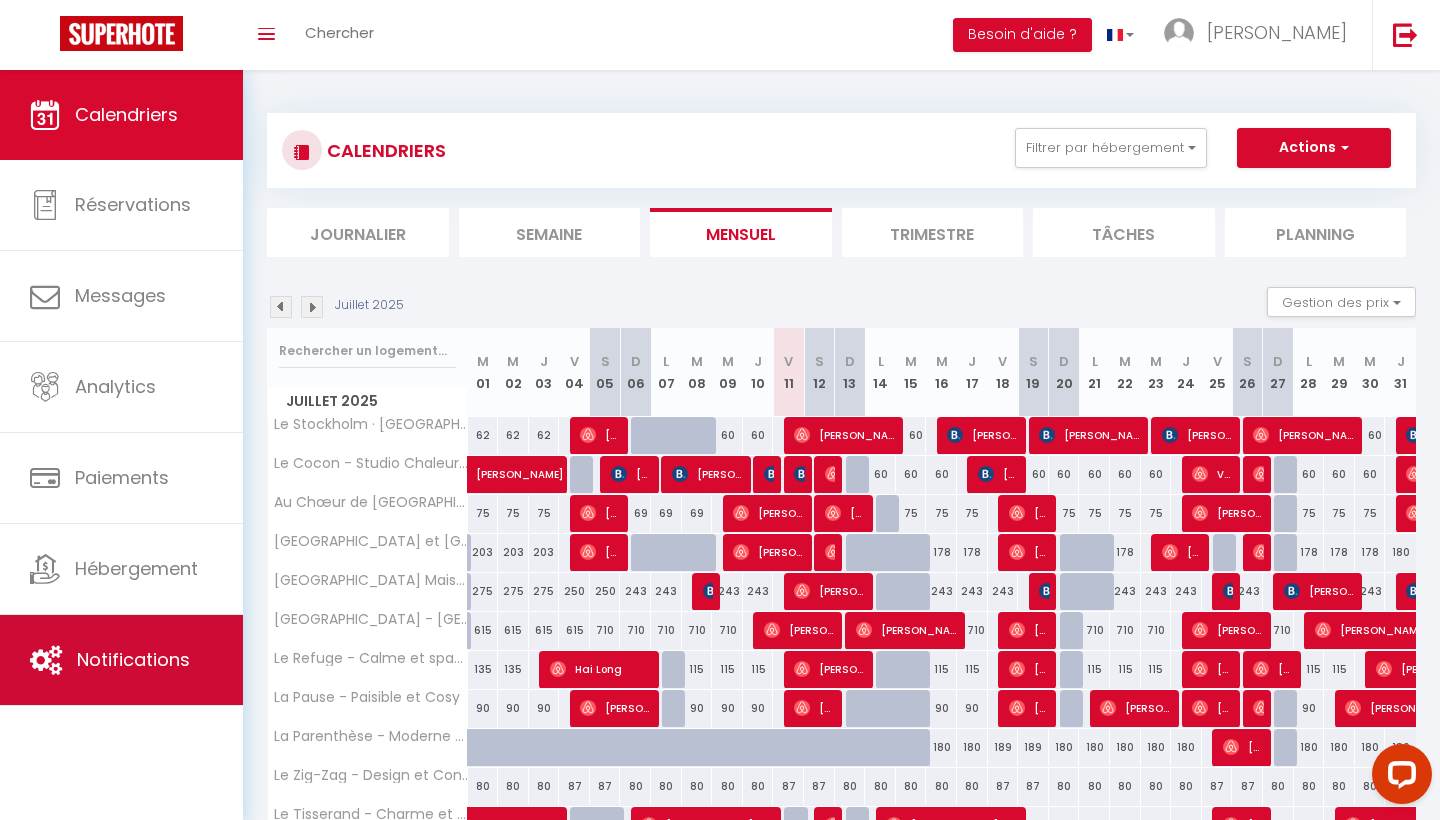 click on "Notifications" at bounding box center [133, 659] 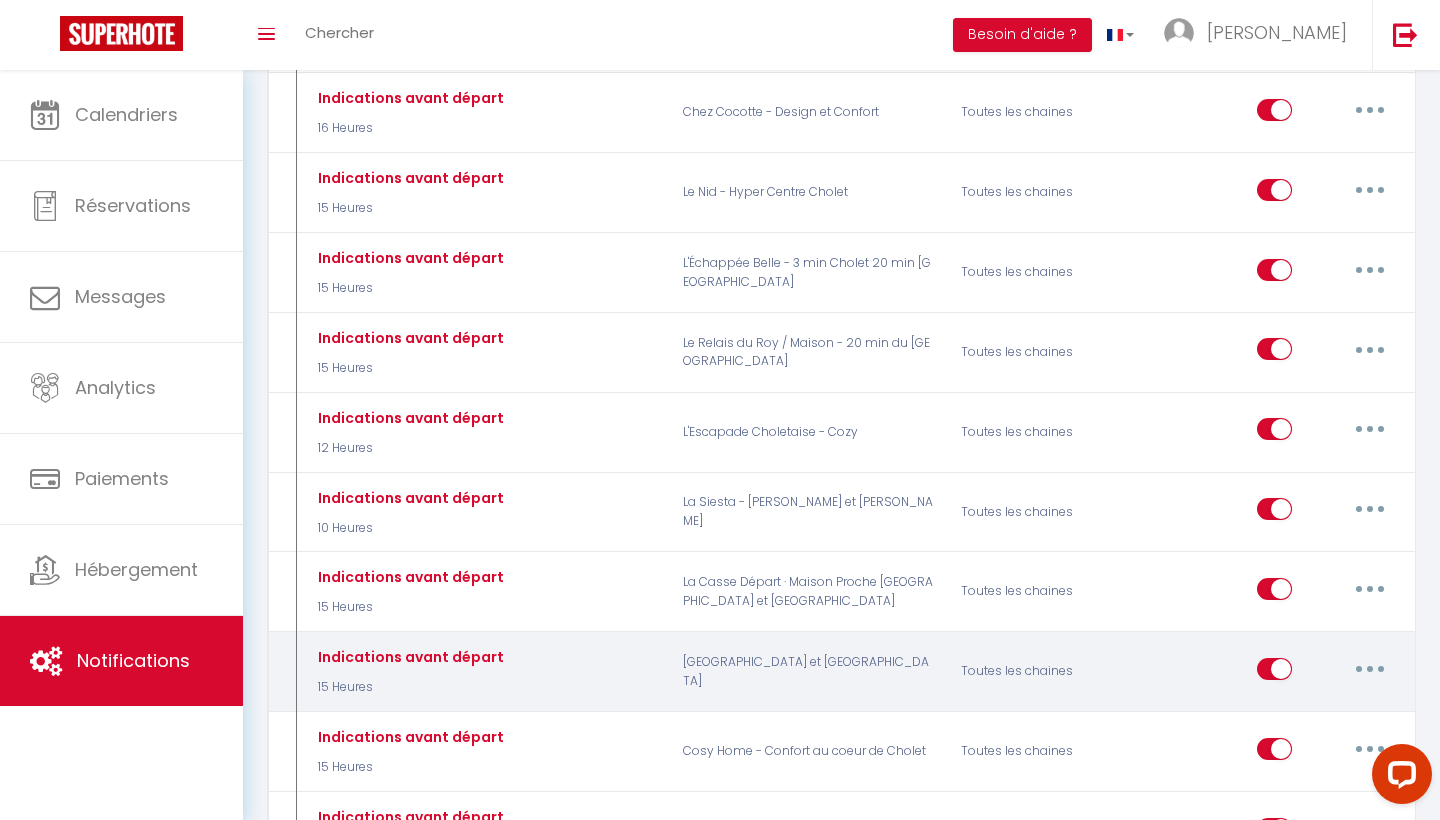 scroll, scrollTop: 2700, scrollLeft: 0, axis: vertical 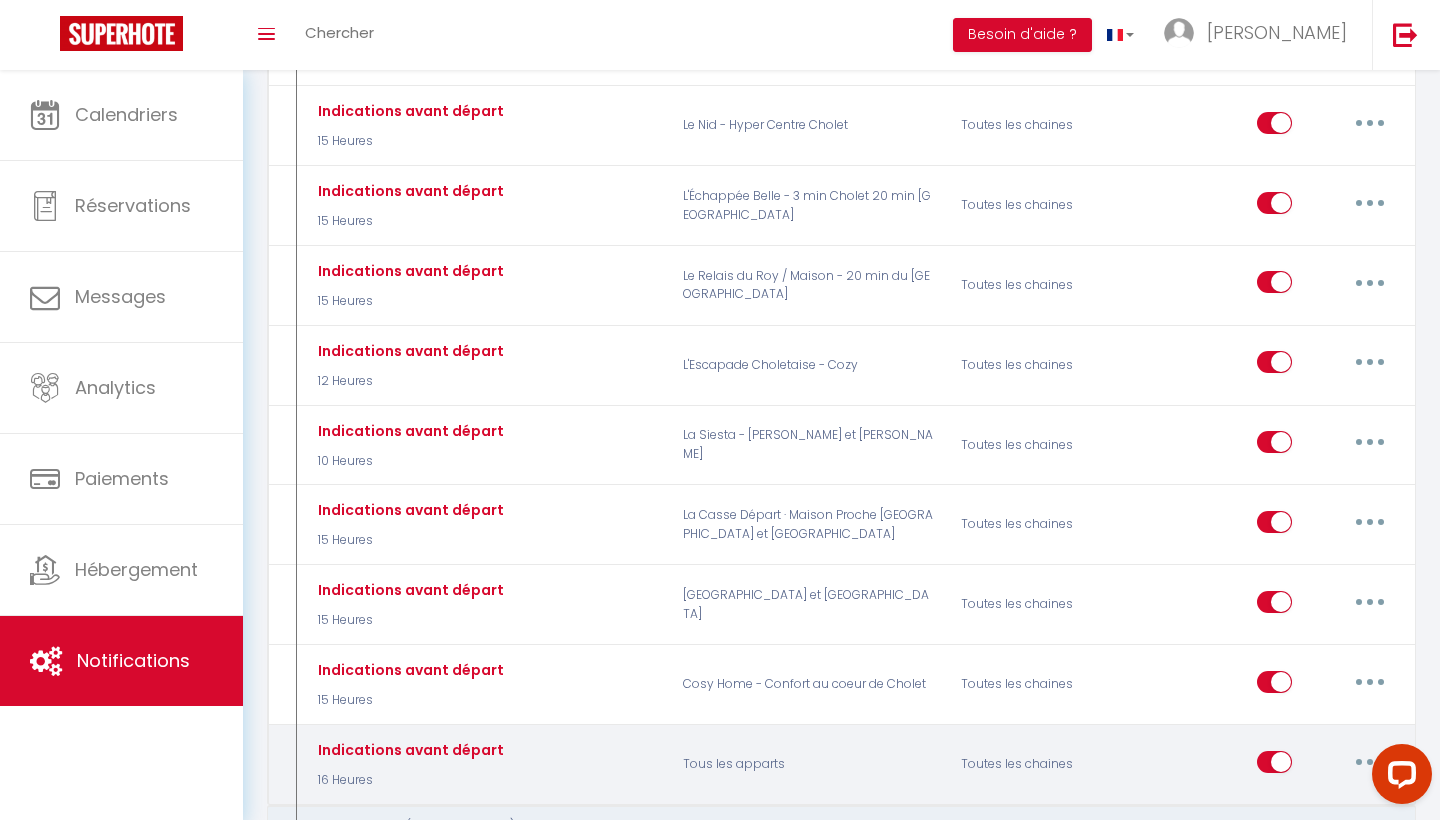 click at bounding box center (1274, 766) 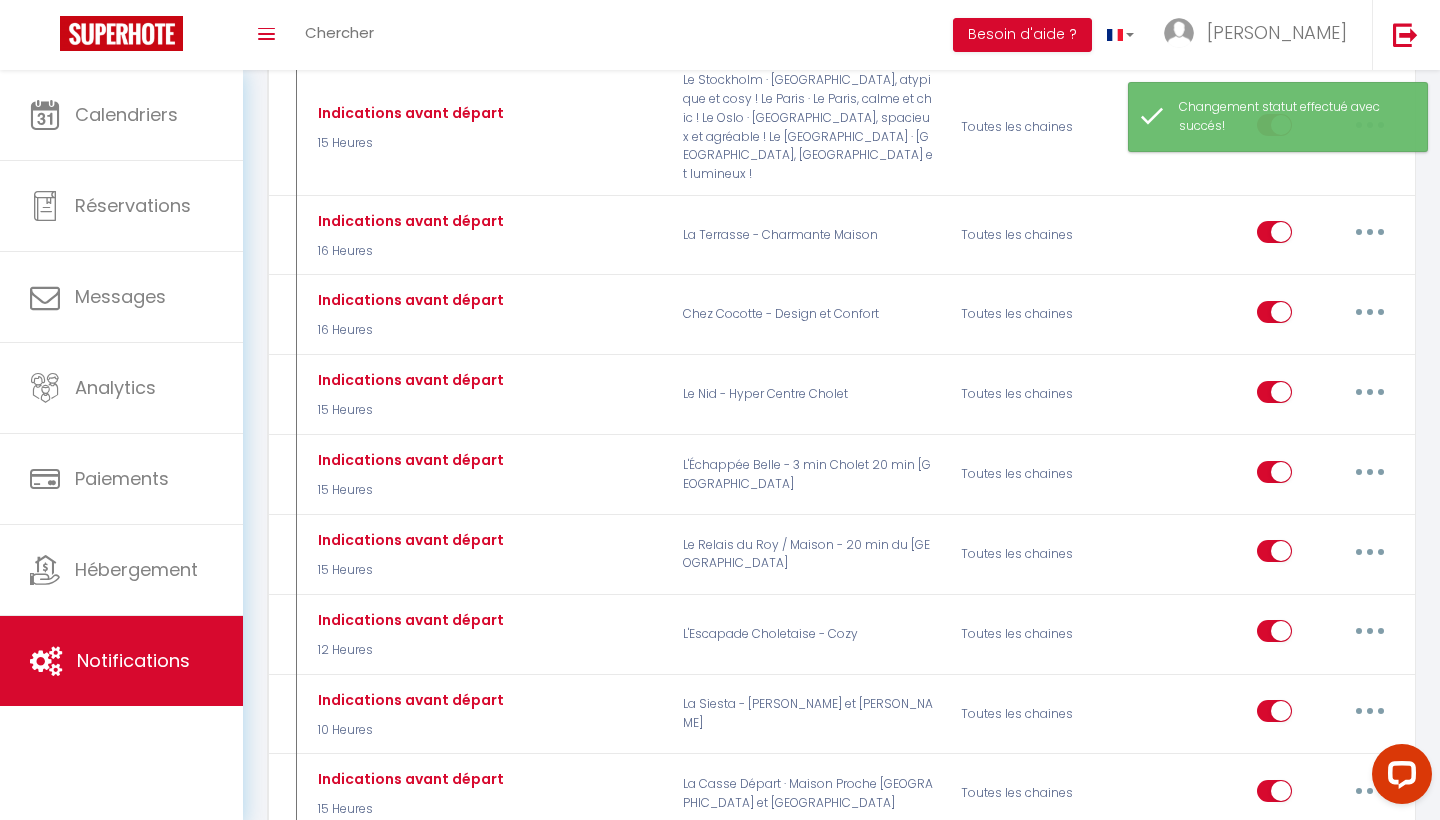 scroll, scrollTop: 2430, scrollLeft: 0, axis: vertical 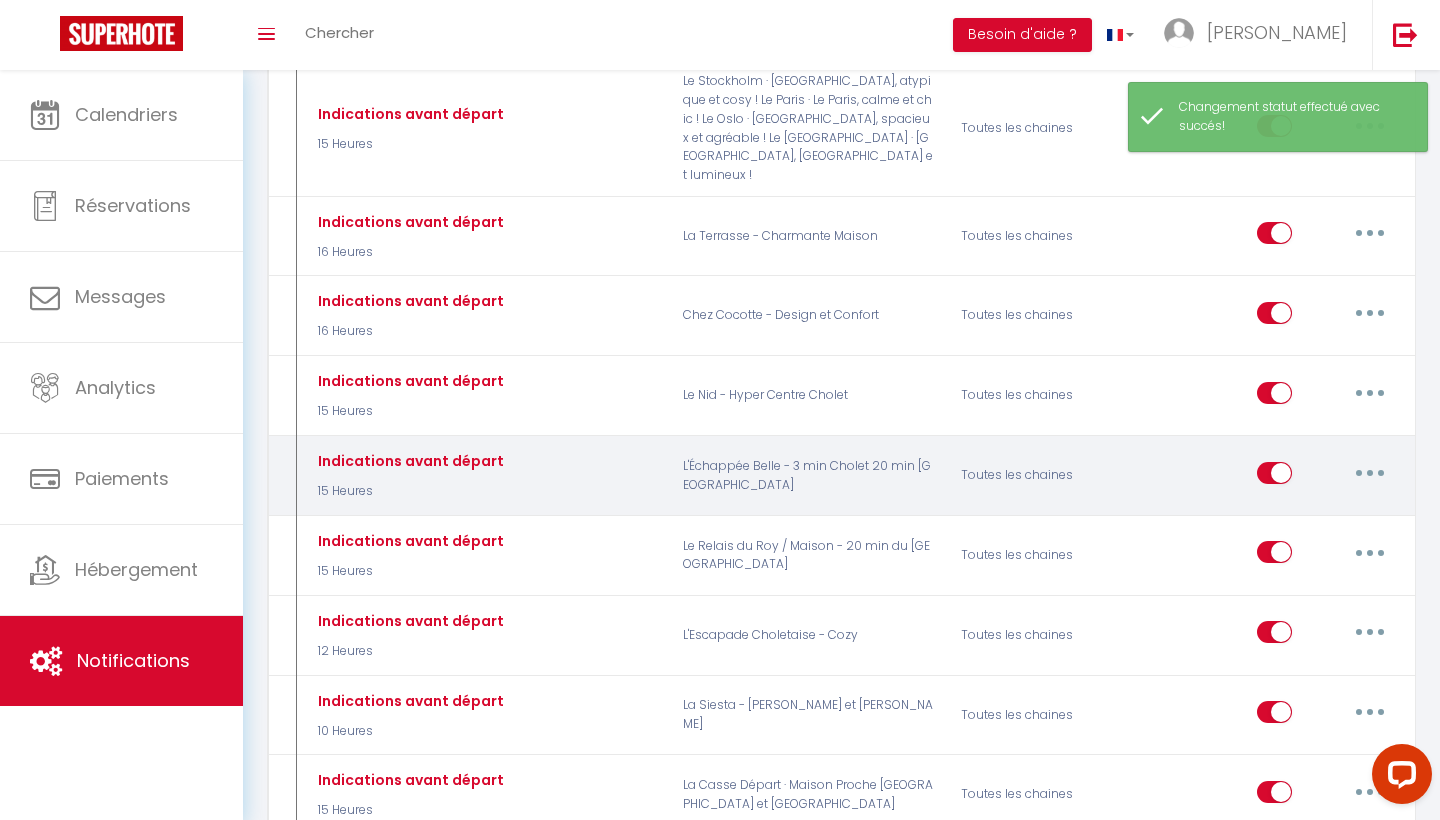 click at bounding box center (1370, 473) 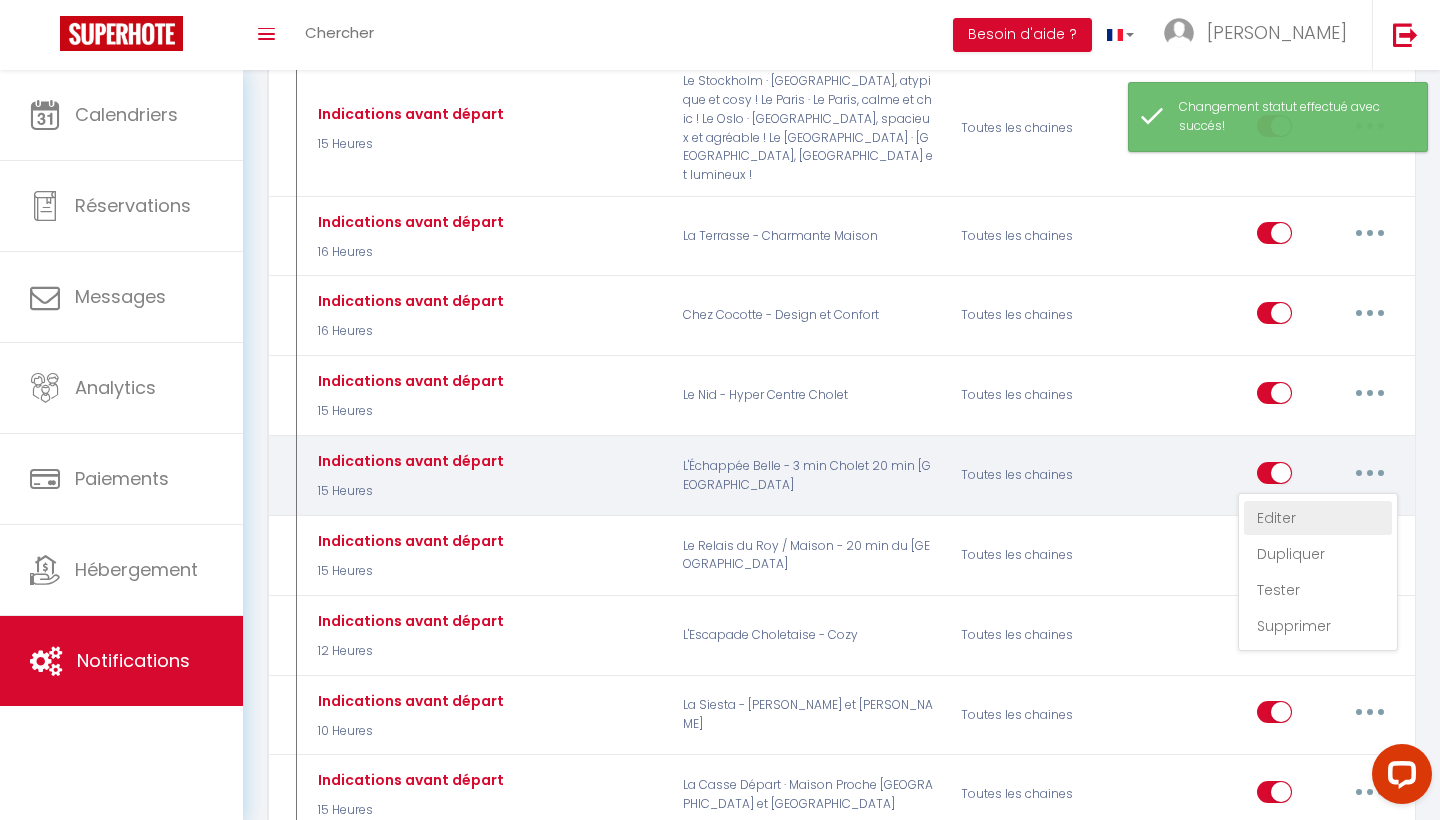 click on "Editer" at bounding box center [1318, 518] 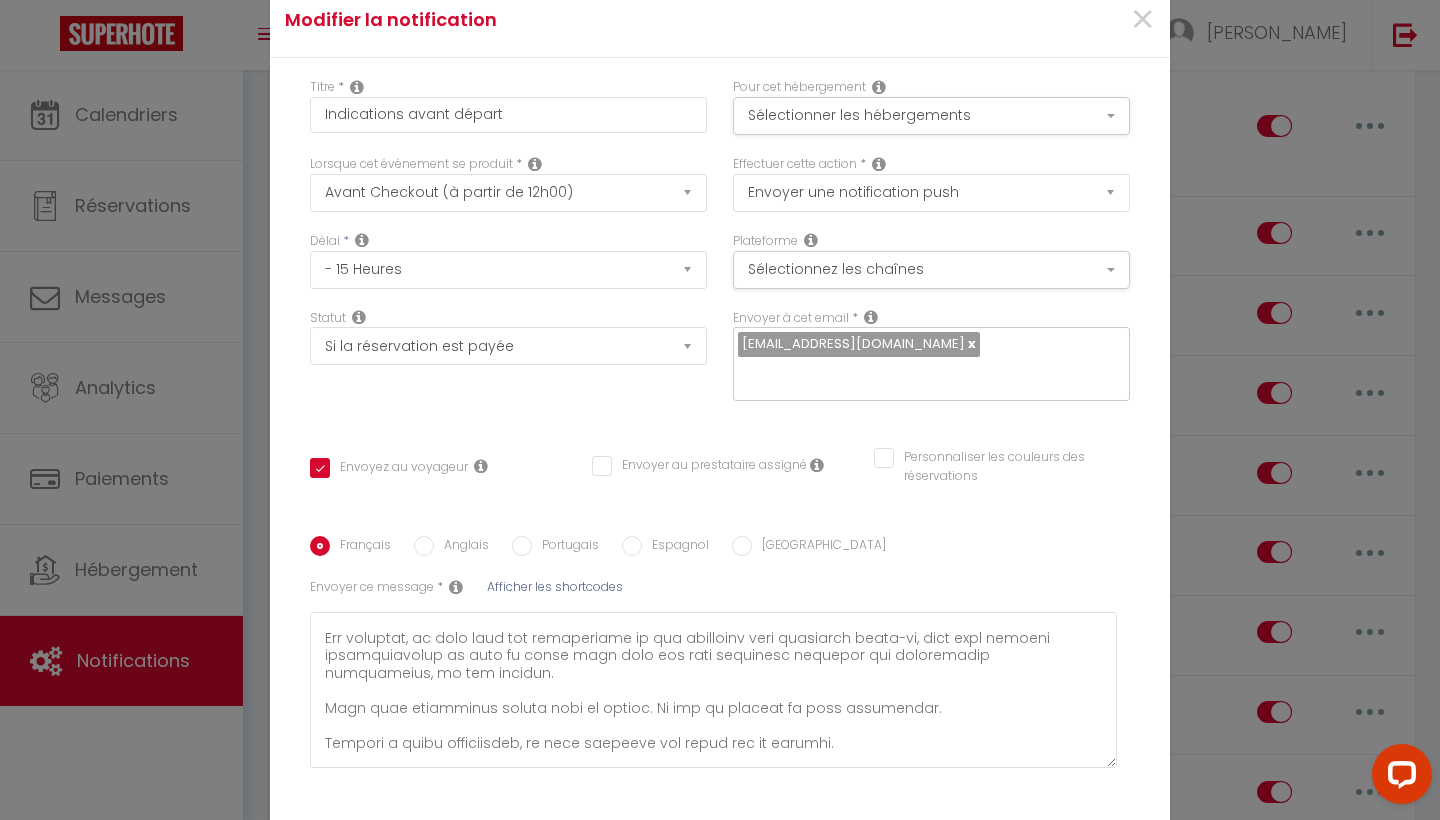 scroll, scrollTop: 412, scrollLeft: 0, axis: vertical 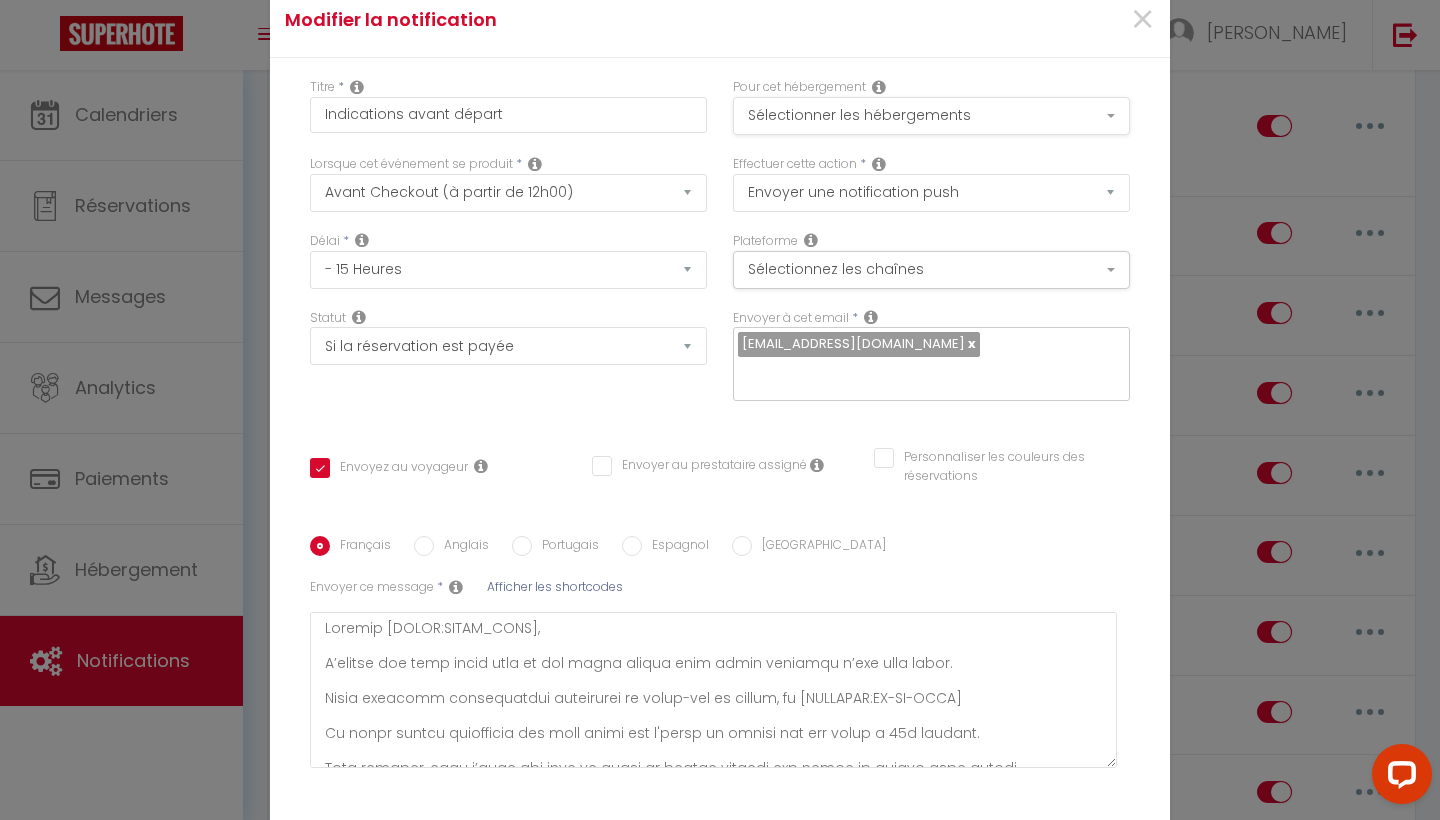 click on "Sélectionner les hébergements" at bounding box center [931, 116] 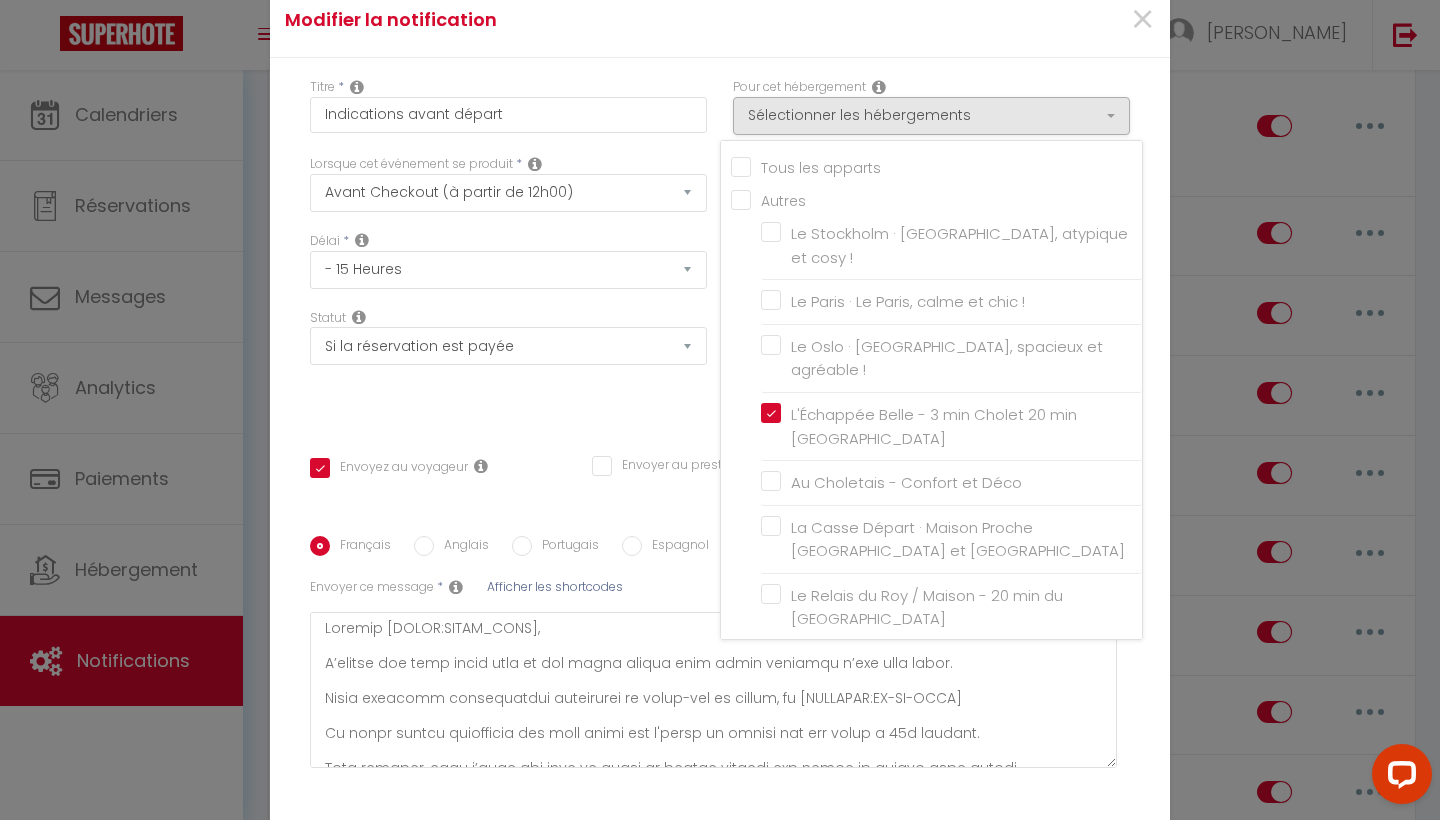 click on "Titre   *     Indications avant départ   Pour cet hébergement
Sélectionner les hébergements
Tous les apparts
Autres
Le [GEOGRAPHIC_DATA] · Le Stockholm, atypique et cosy !
Le Paris · Le Paris, calme et chic !
Le Oslo · [GEOGRAPHIC_DATA], spacieux et agréable !
L'Échappée Belle - 3 min Cholet 20 min [GEOGRAPHIC_DATA]
Au Choletais - Confort et Déco
Le Nid - [GEOGRAPHIC_DATA]" at bounding box center [720, 461] 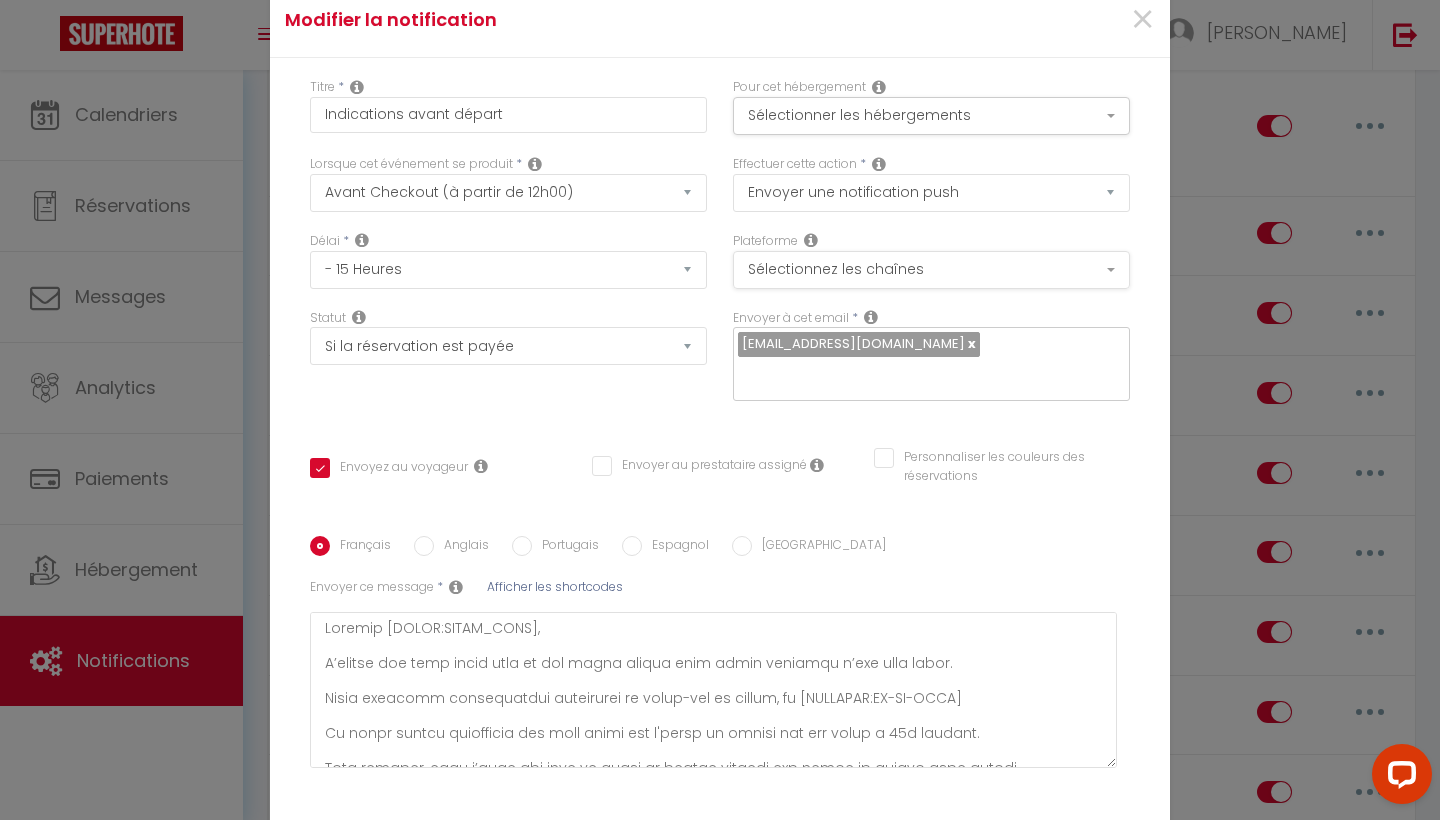 click on "Sélectionnez les chaînes" at bounding box center [931, 270] 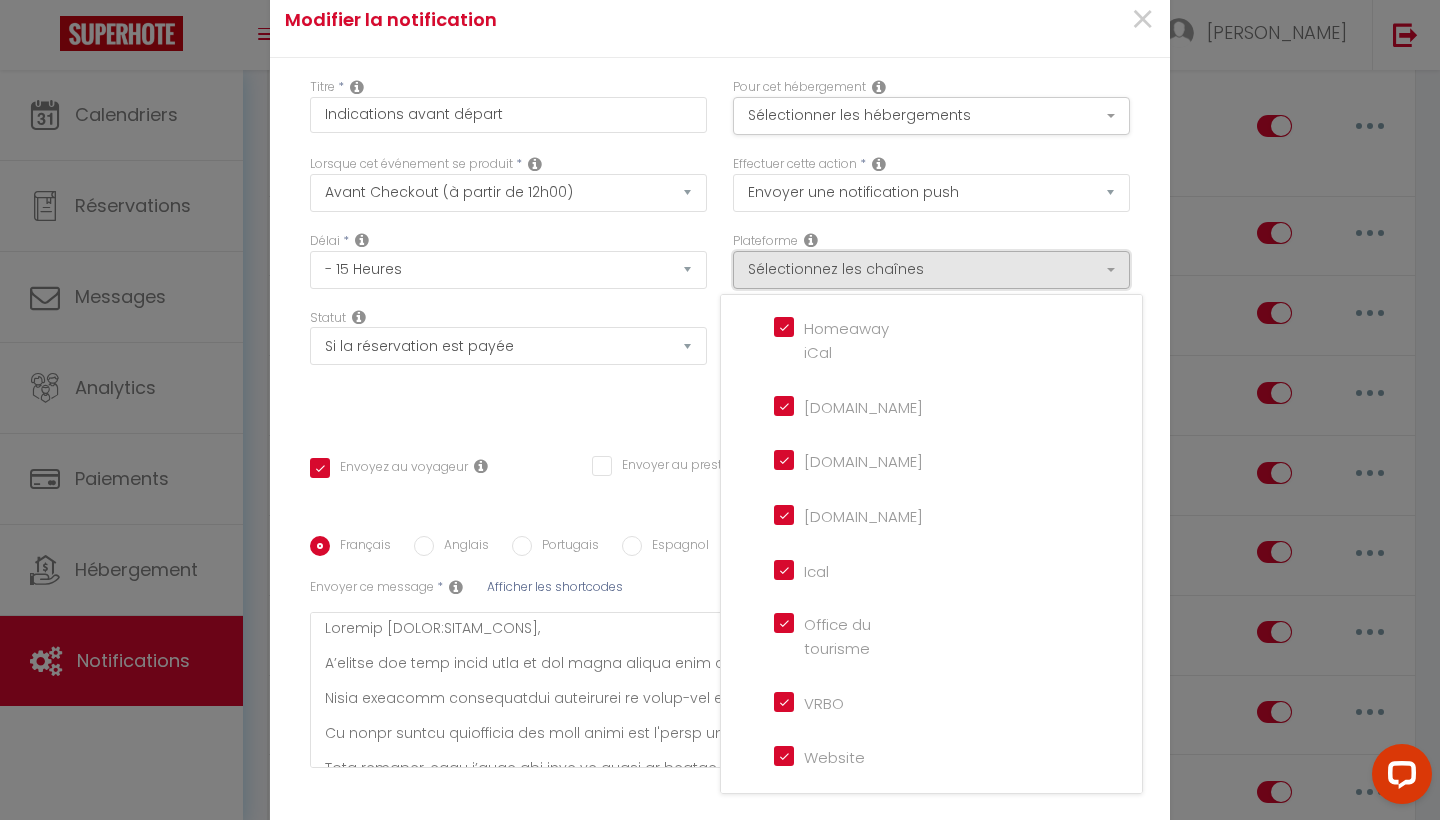 scroll, scrollTop: 457, scrollLeft: 0, axis: vertical 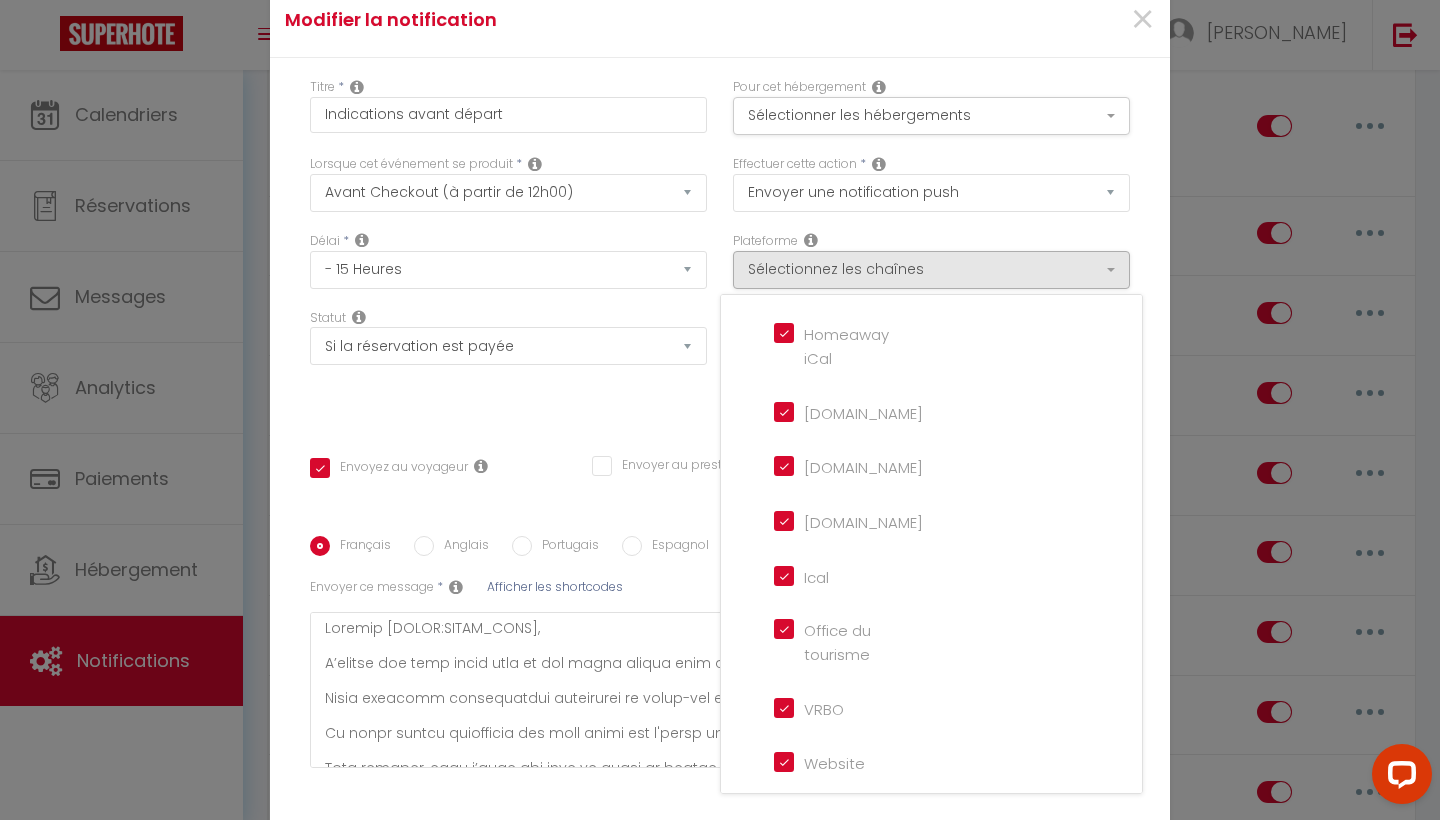 click on "Titre   *     Indications avant départ   Pour cet hébergement
Sélectionner les hébergements
Tous les apparts
Autres
Le [GEOGRAPHIC_DATA] · Le Stockholm, atypique et cosy !
Le Paris · Le Paris, calme et chic !
Le Oslo · [GEOGRAPHIC_DATA], spacieux et agréable !
L'Échappée Belle - 3 min Cholet 20 min [GEOGRAPHIC_DATA]
Au Choletais - Confort et Déco
Le Nid - [GEOGRAPHIC_DATA]" at bounding box center [720, 461] 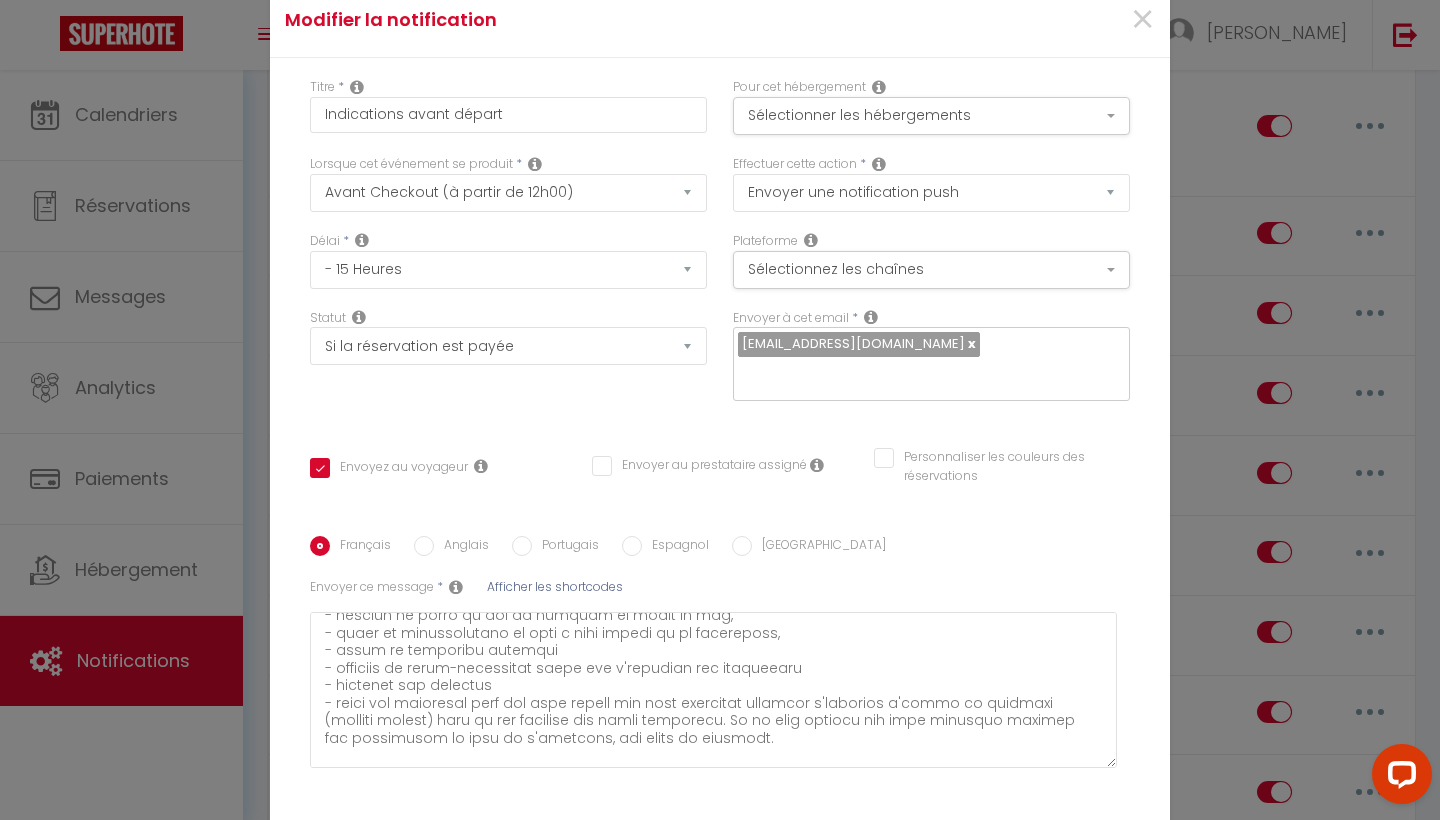 scroll, scrollTop: 221, scrollLeft: 0, axis: vertical 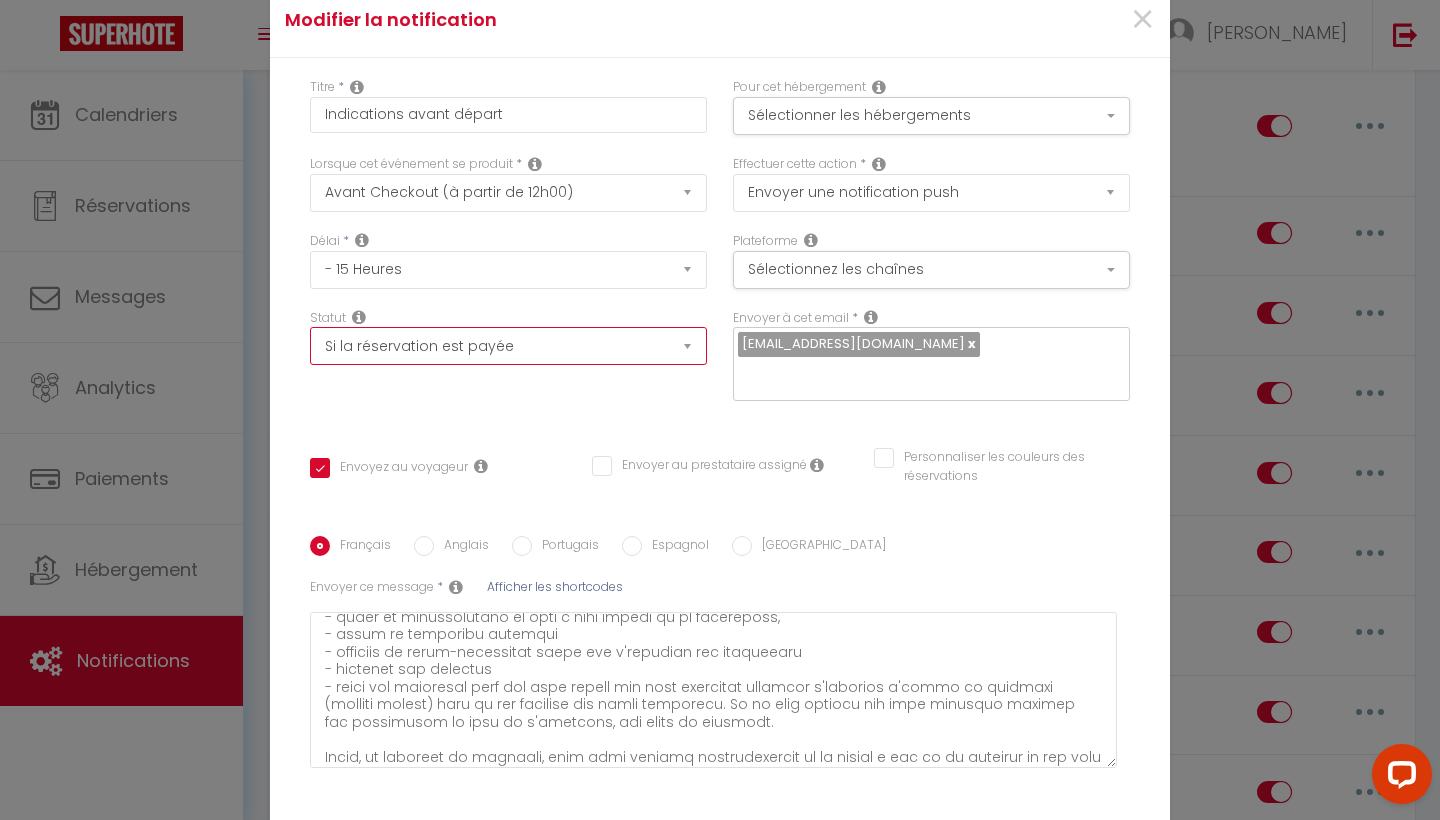 select 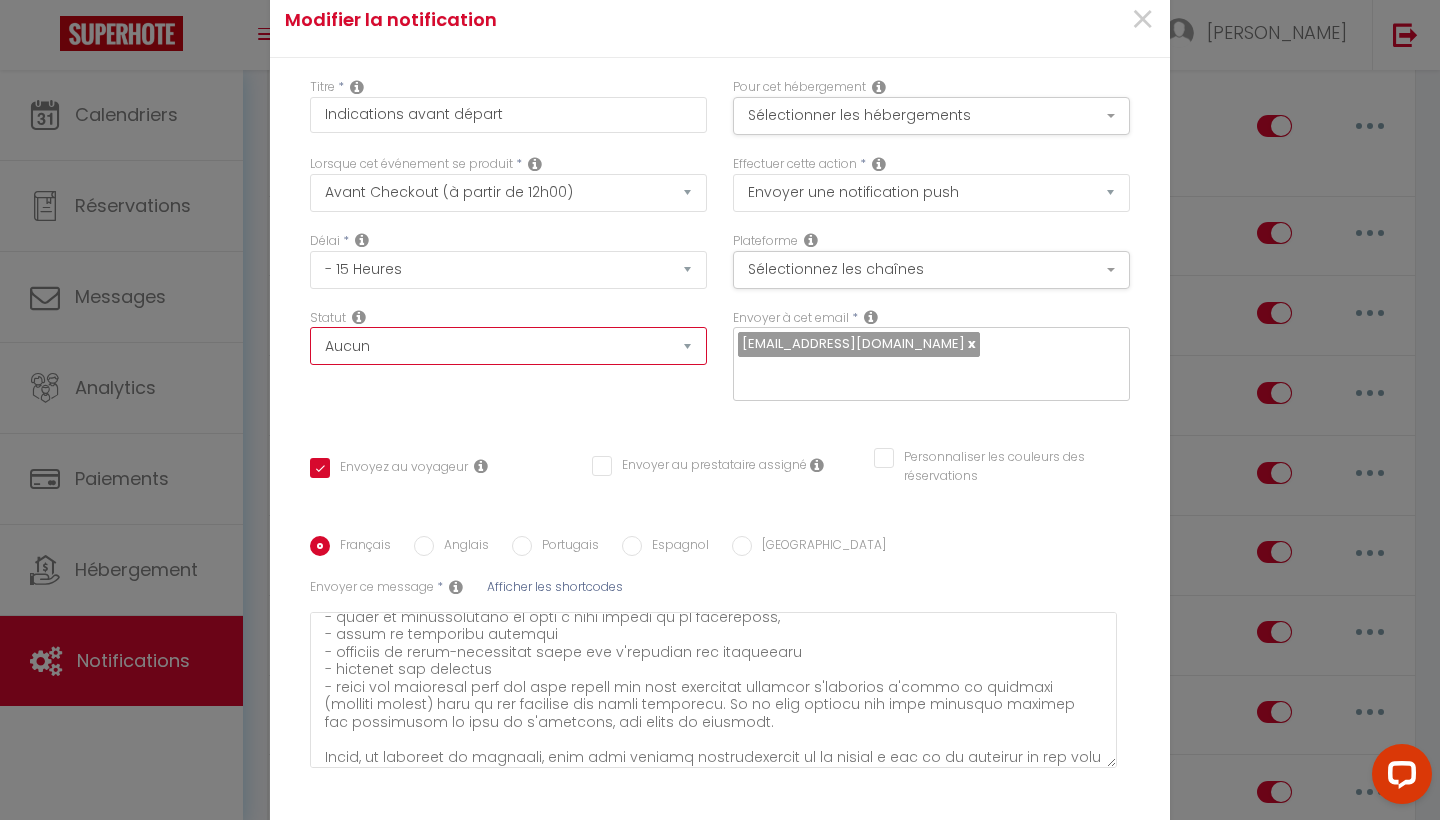 checkbox on "true" 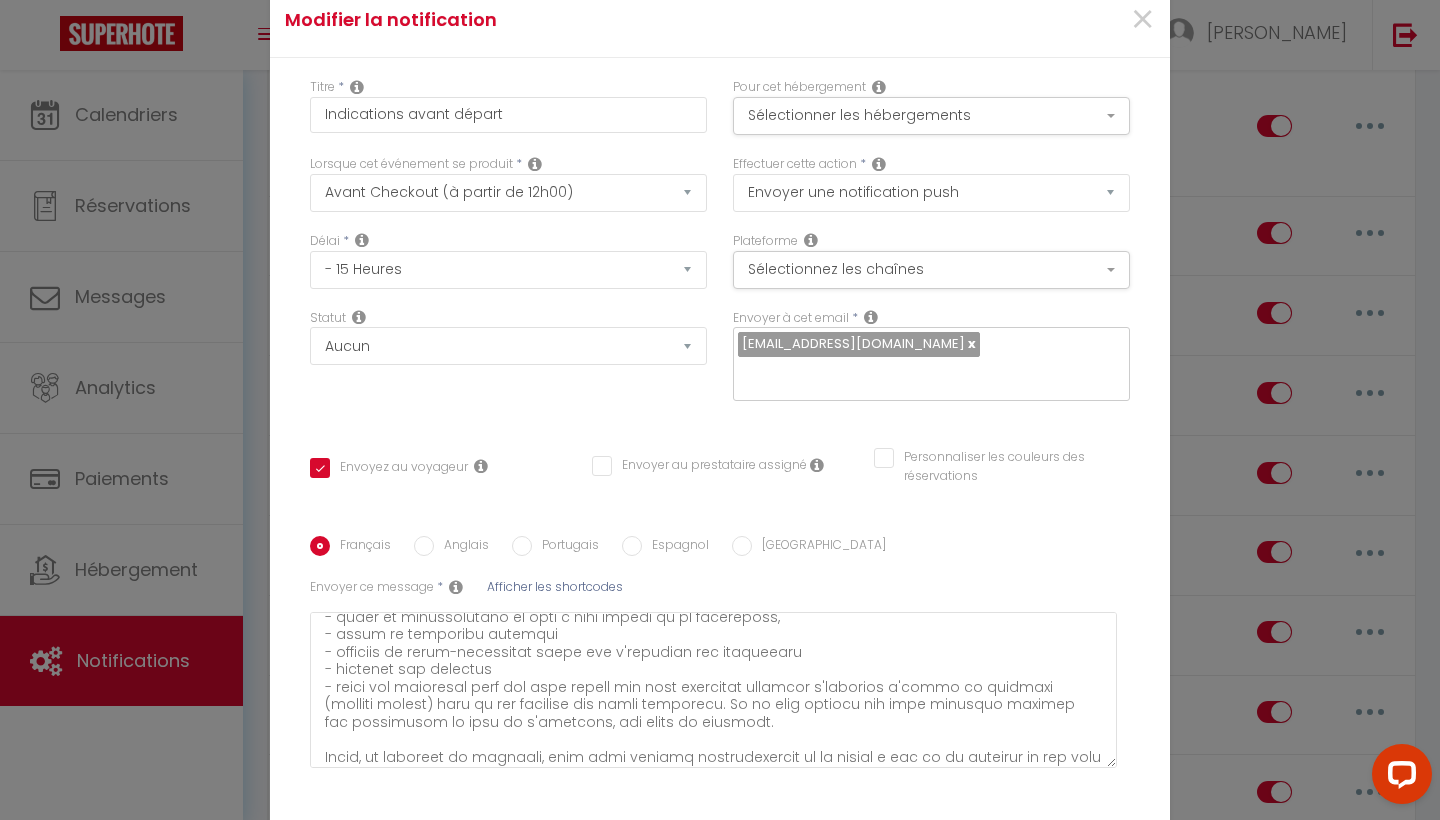click on "Statut     Aucun   Si la réservation est payée   Si réservation non payée   Si la caution a été prise   Si caution non payée" at bounding box center [508, 365] 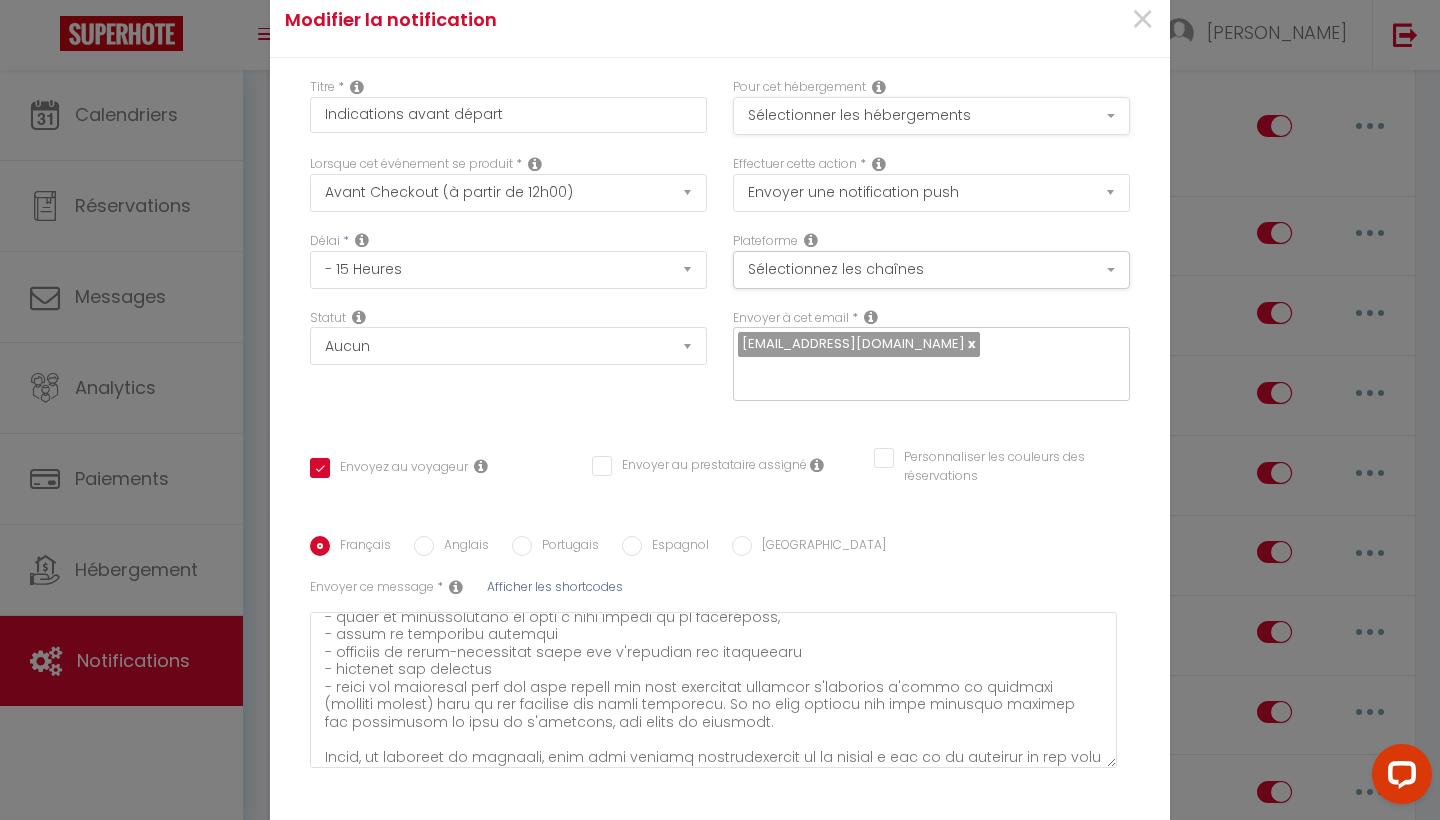 click on "Sélectionner les hébergements" at bounding box center [931, 116] 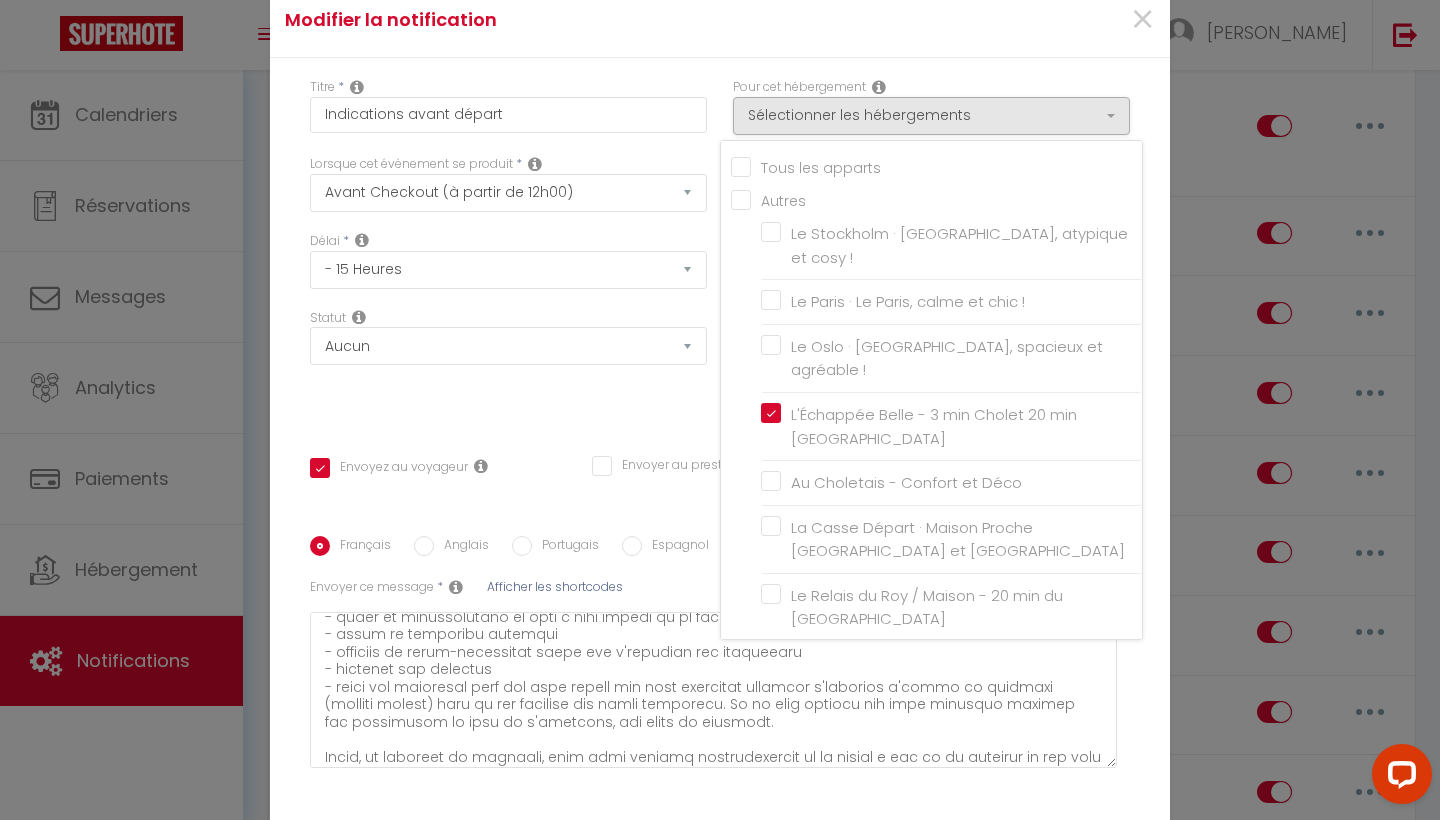 click on "Statut     Aucun   Si la réservation est payée   Si réservation non payée   Si la caution a été prise   Si caution non payée" at bounding box center (508, 365) 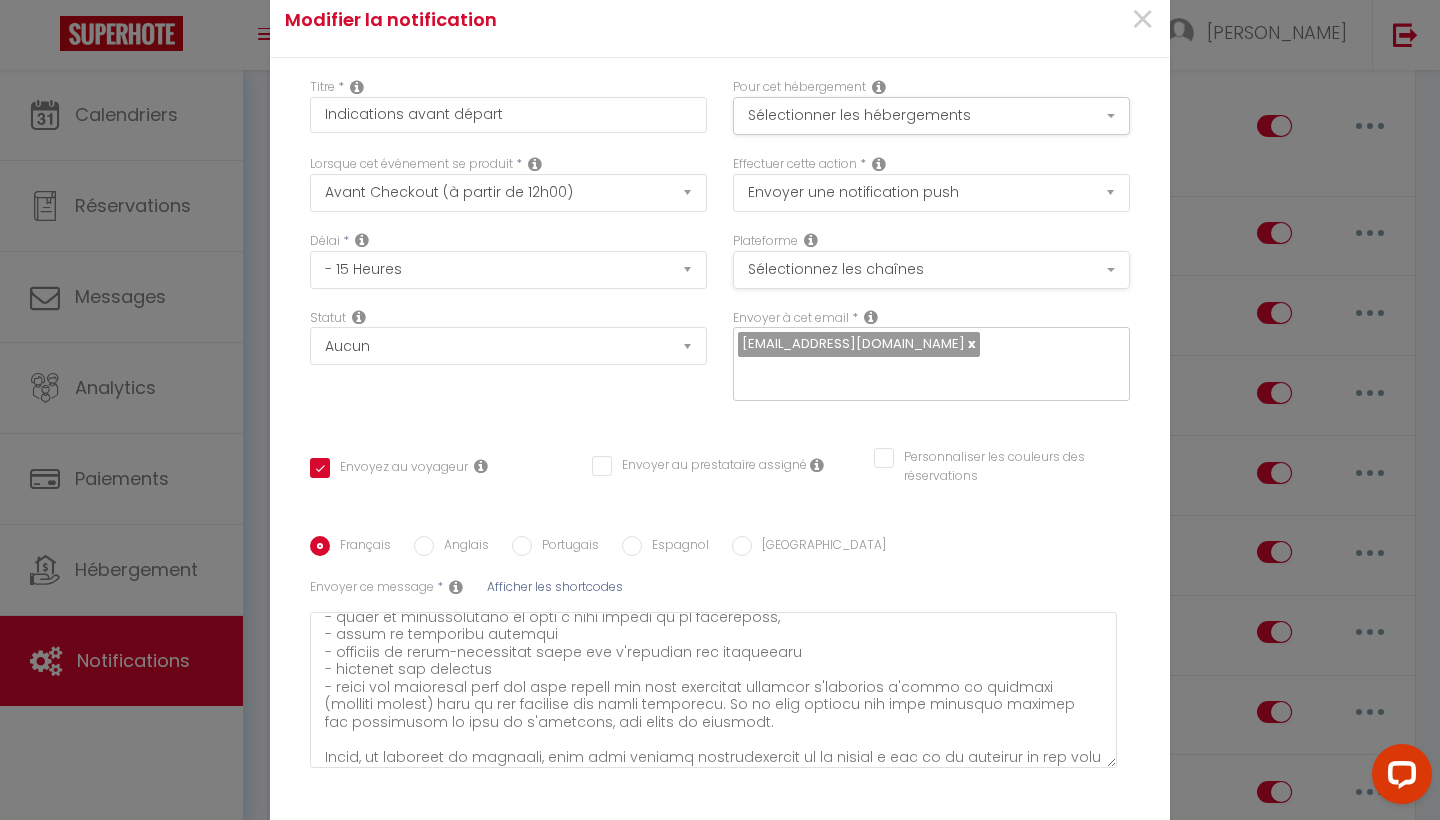 click on "Sélectionnez les chaînes" at bounding box center (931, 270) 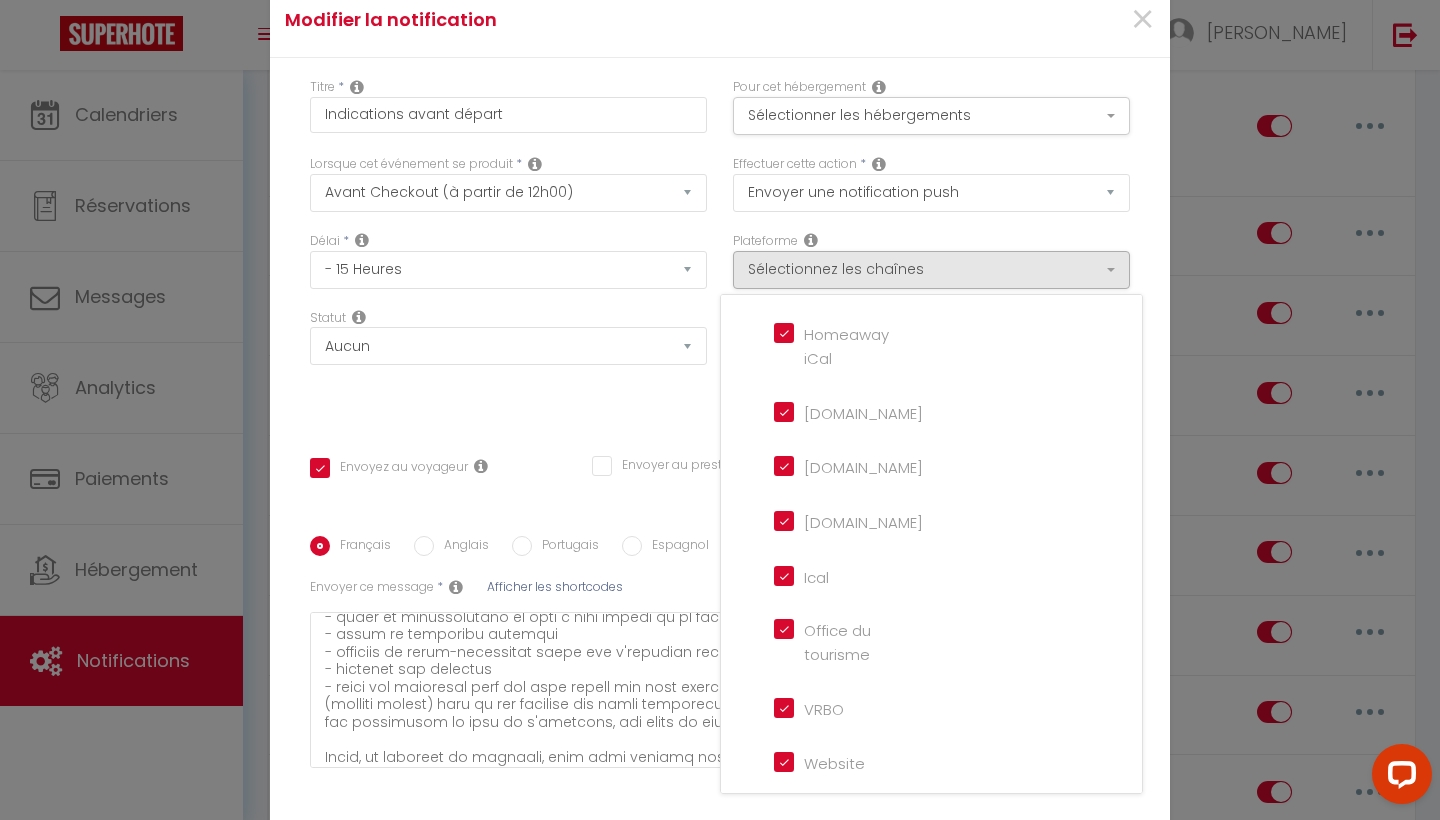 click on "Statut     Aucun   Si la réservation est payée   Si réservation non payée   Si la caution a été prise   Si caution non payée" at bounding box center [508, 365] 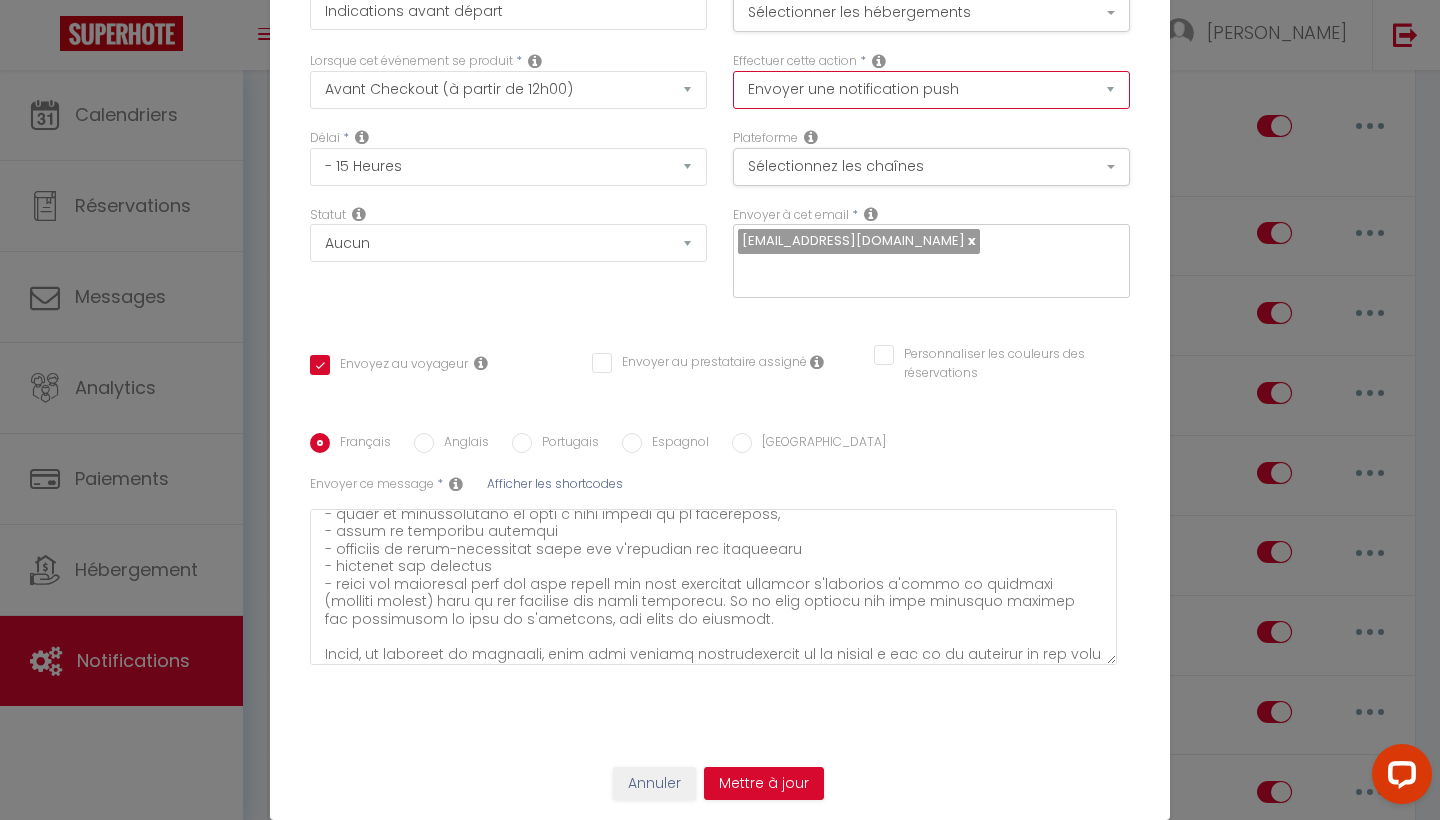 scroll, scrollTop: 102, scrollLeft: 0, axis: vertical 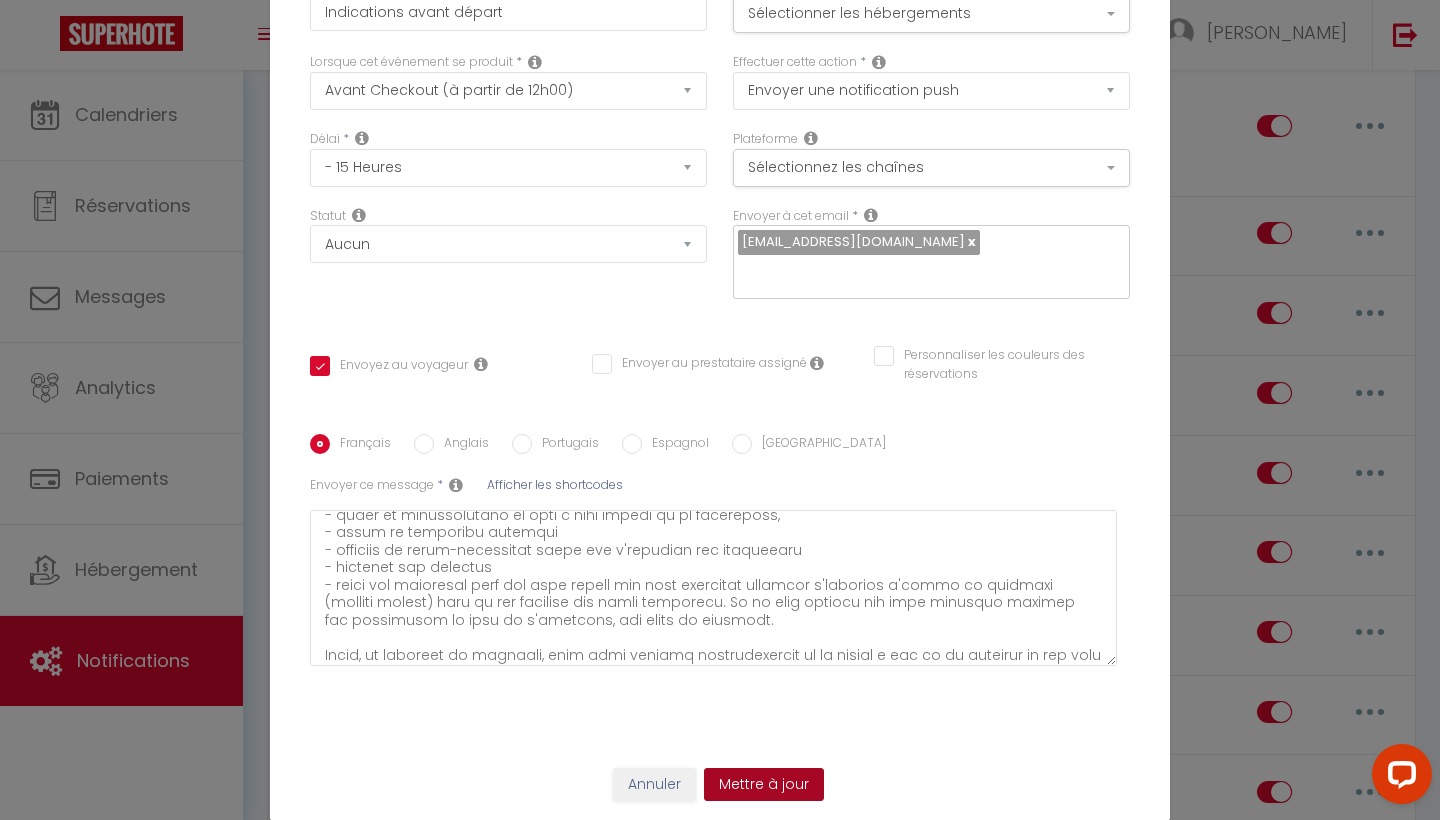 click on "Mettre à jour" at bounding box center [764, 785] 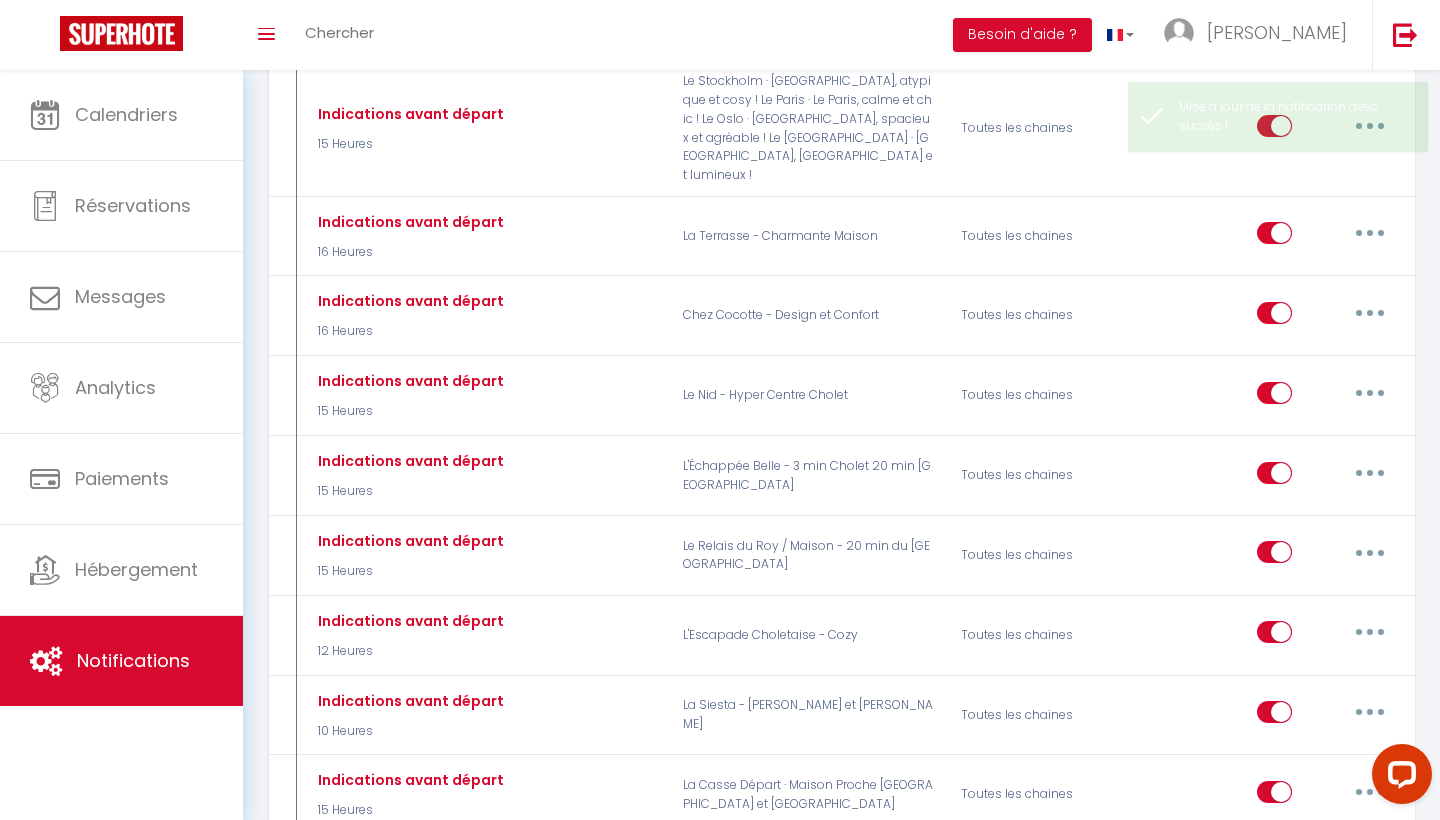 checkbox on "false" 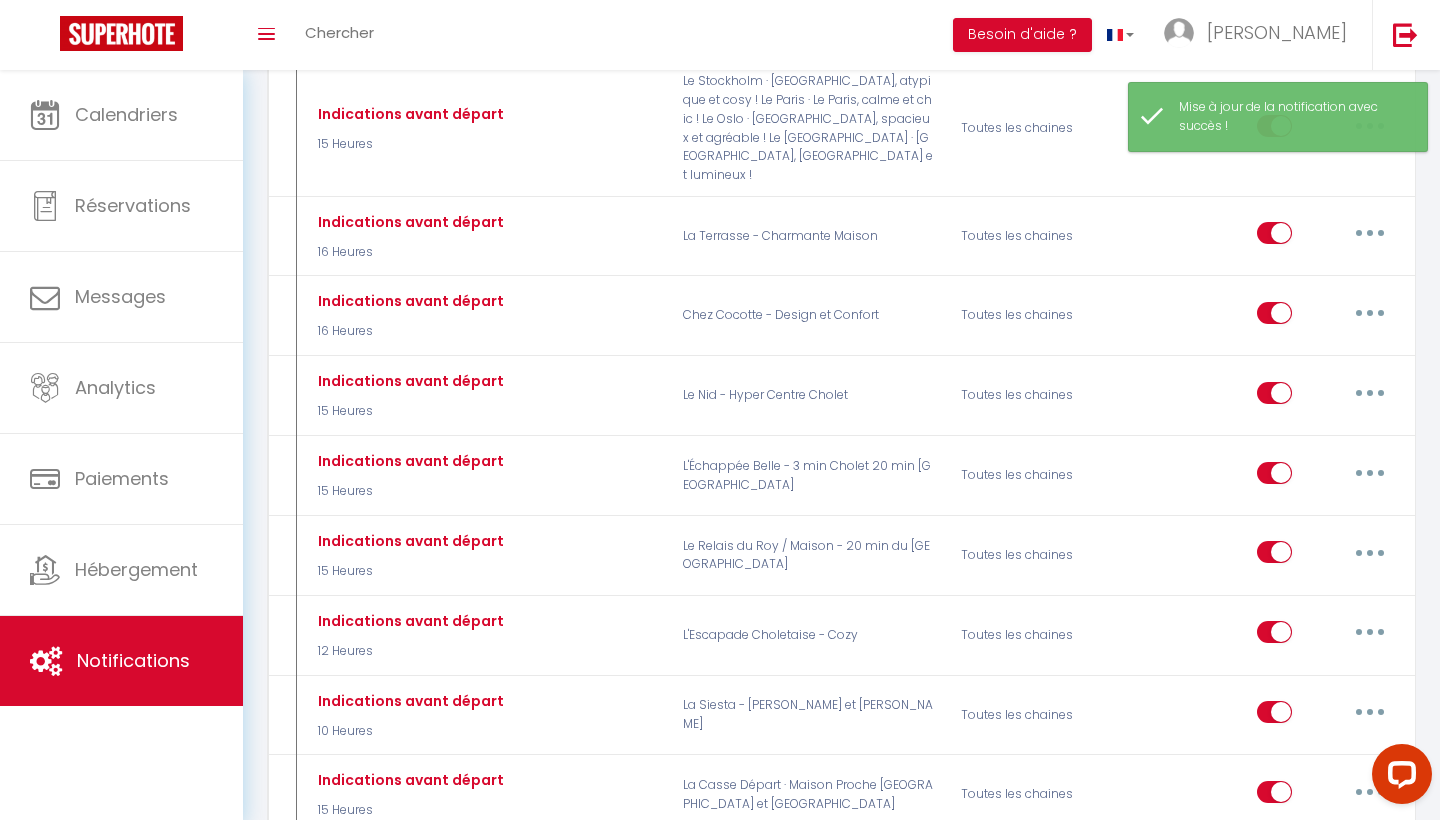click on "Toggle menubar     Chercher   BUTTON
Besoin d'aide ?
[PERSON_NAME]   Paramètres        Équipe" at bounding box center [785, 35] 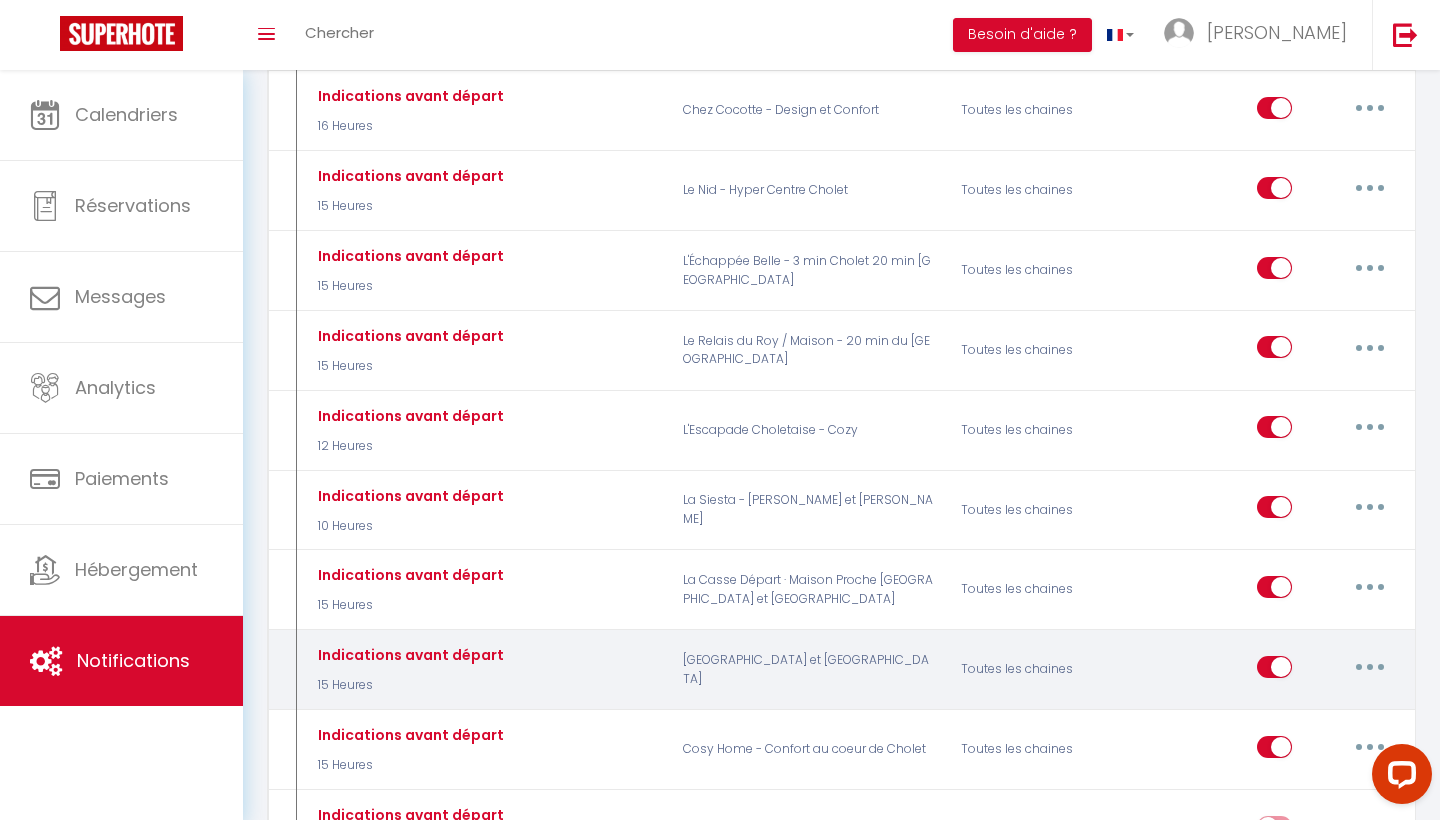 scroll, scrollTop: 2656, scrollLeft: 0, axis: vertical 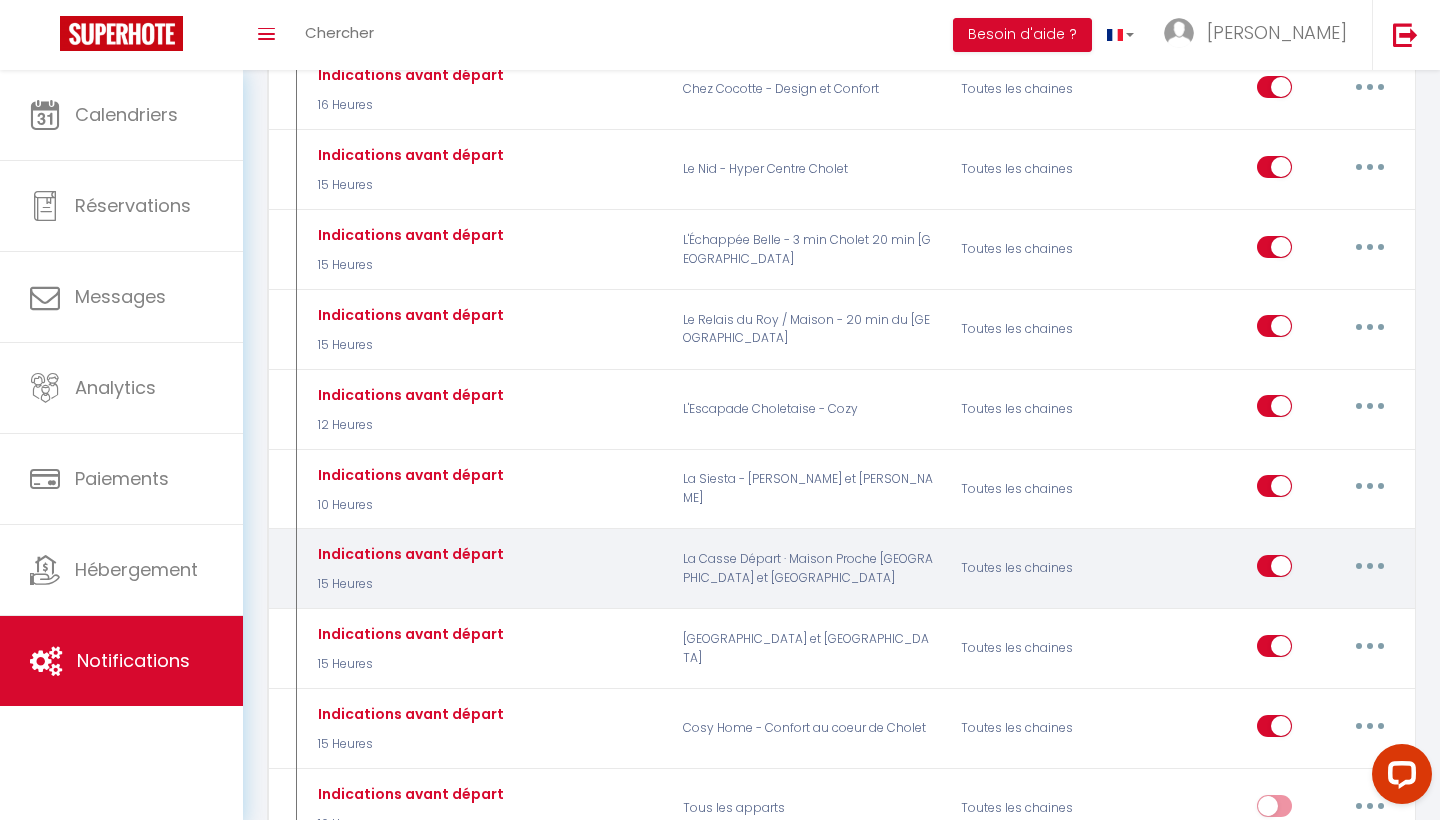 click at bounding box center [1370, 566] 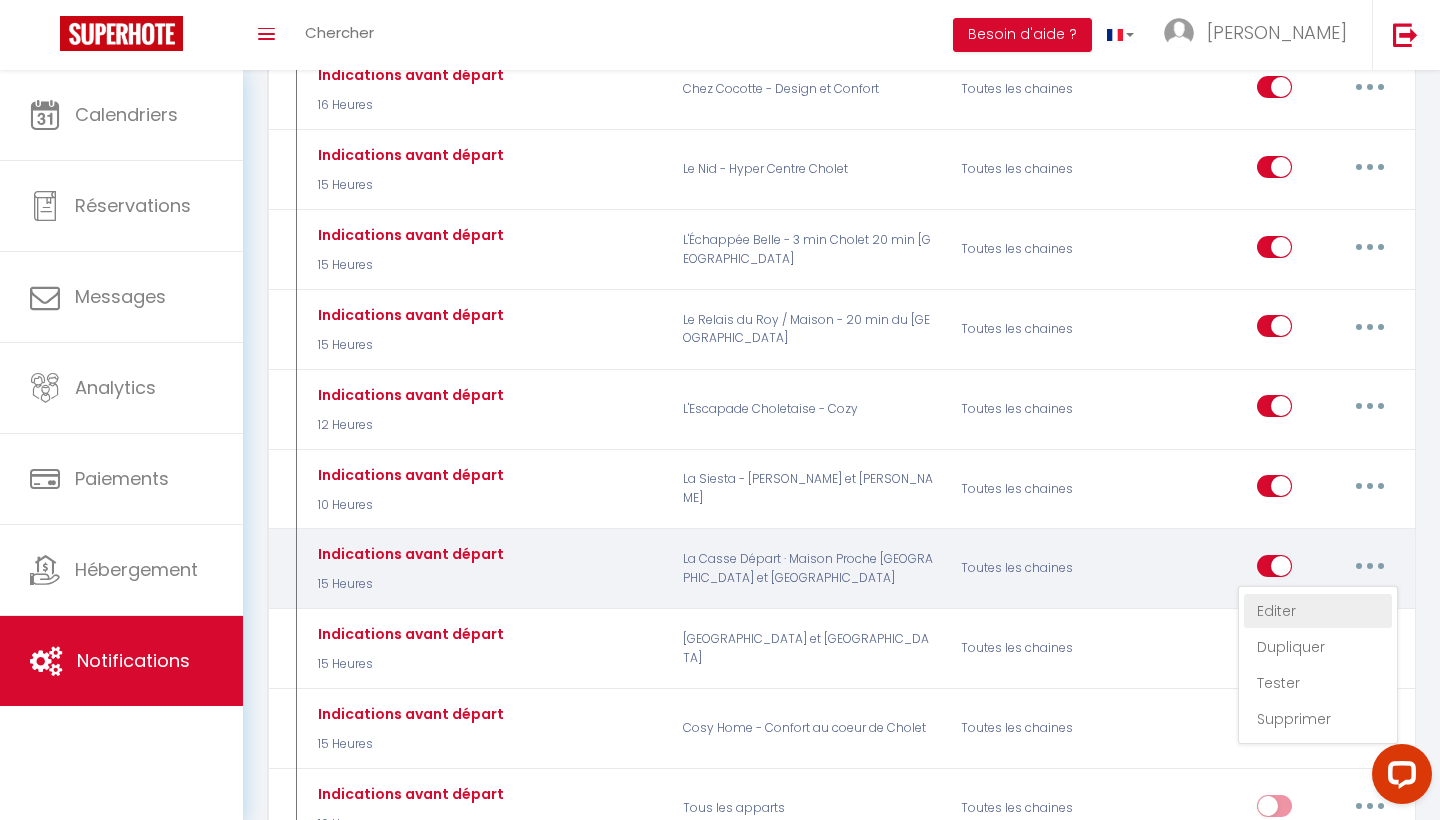 click on "Editer" at bounding box center (1318, 611) 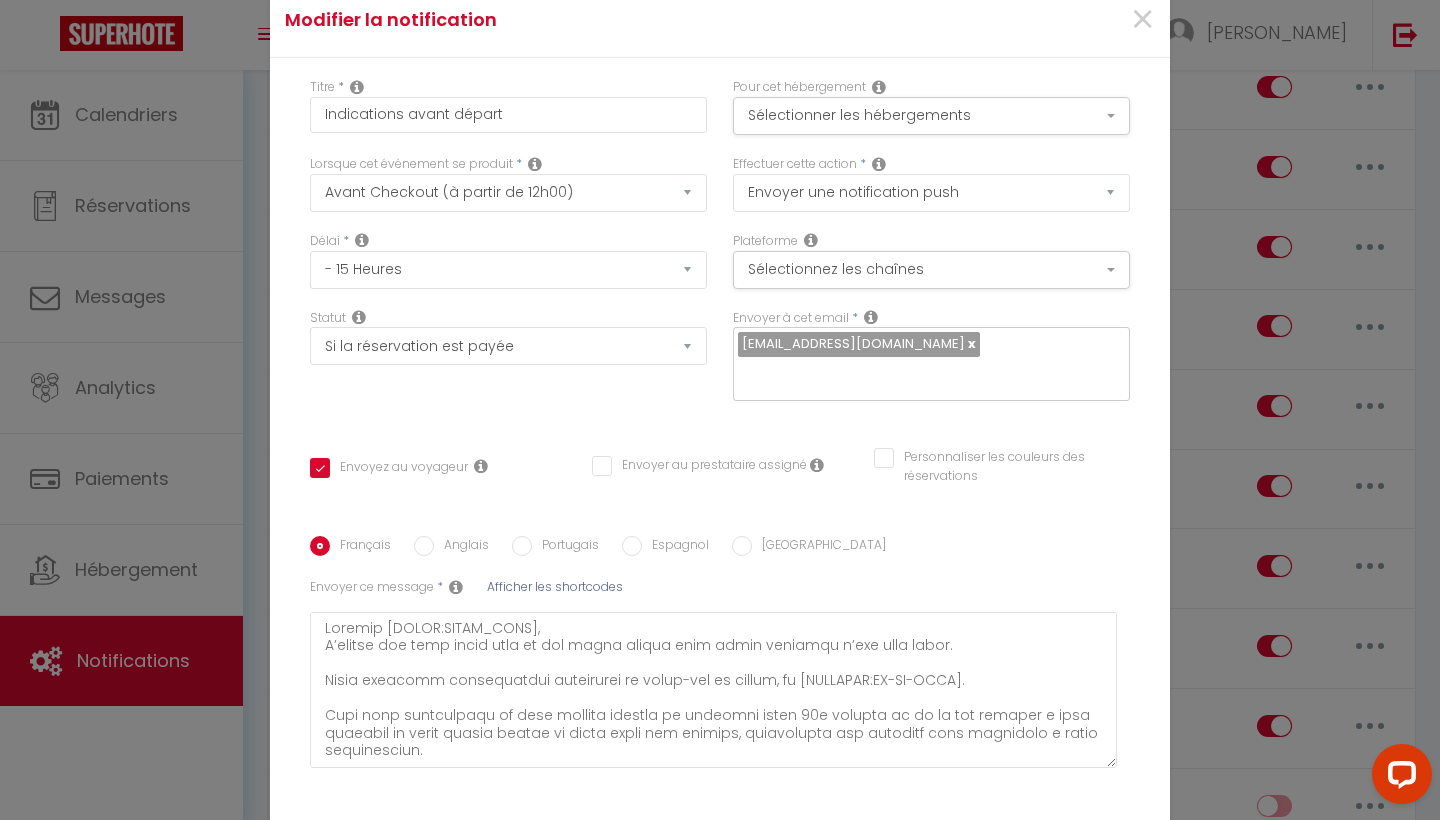 scroll, scrollTop: 0, scrollLeft: 0, axis: both 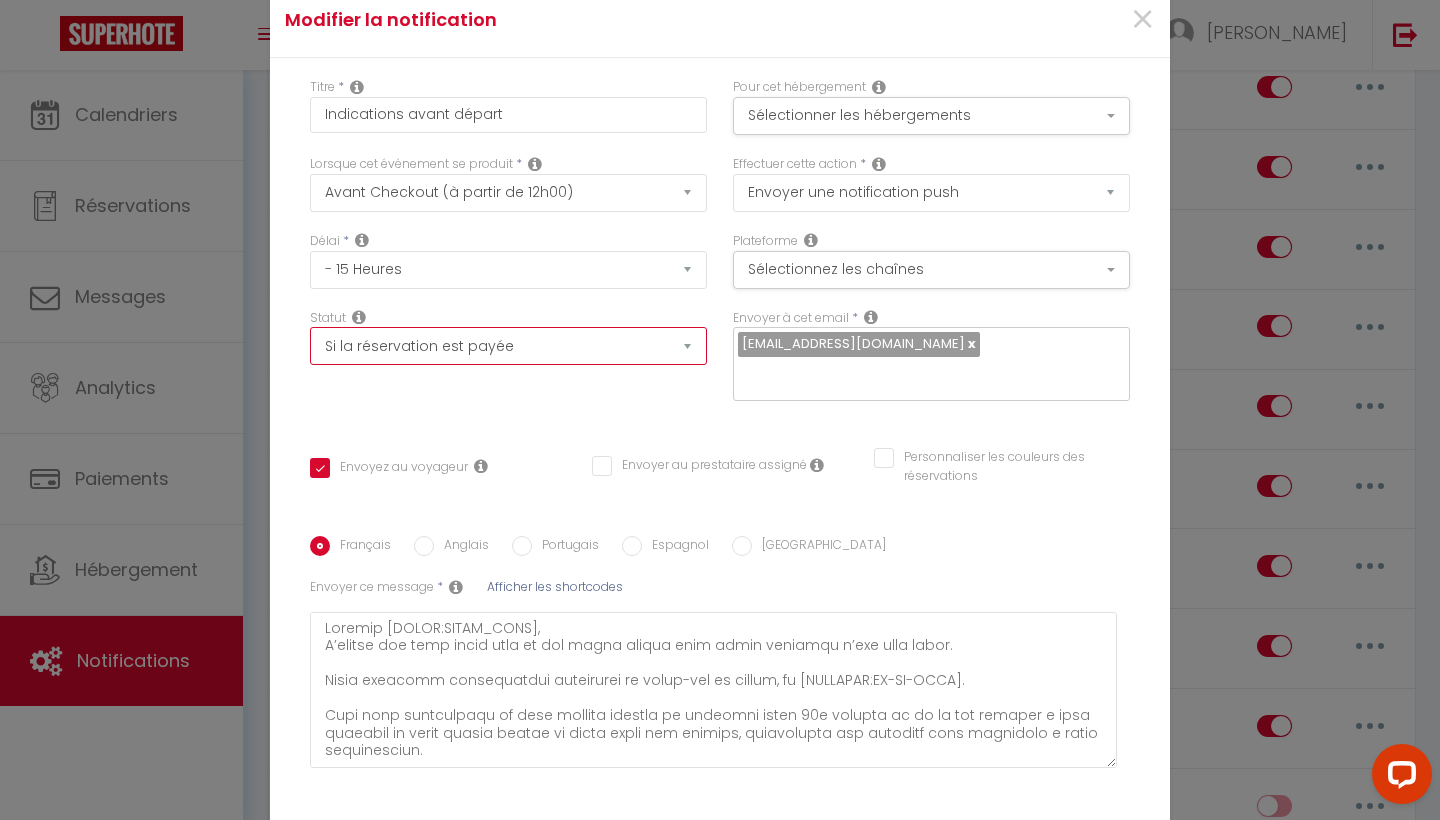 select 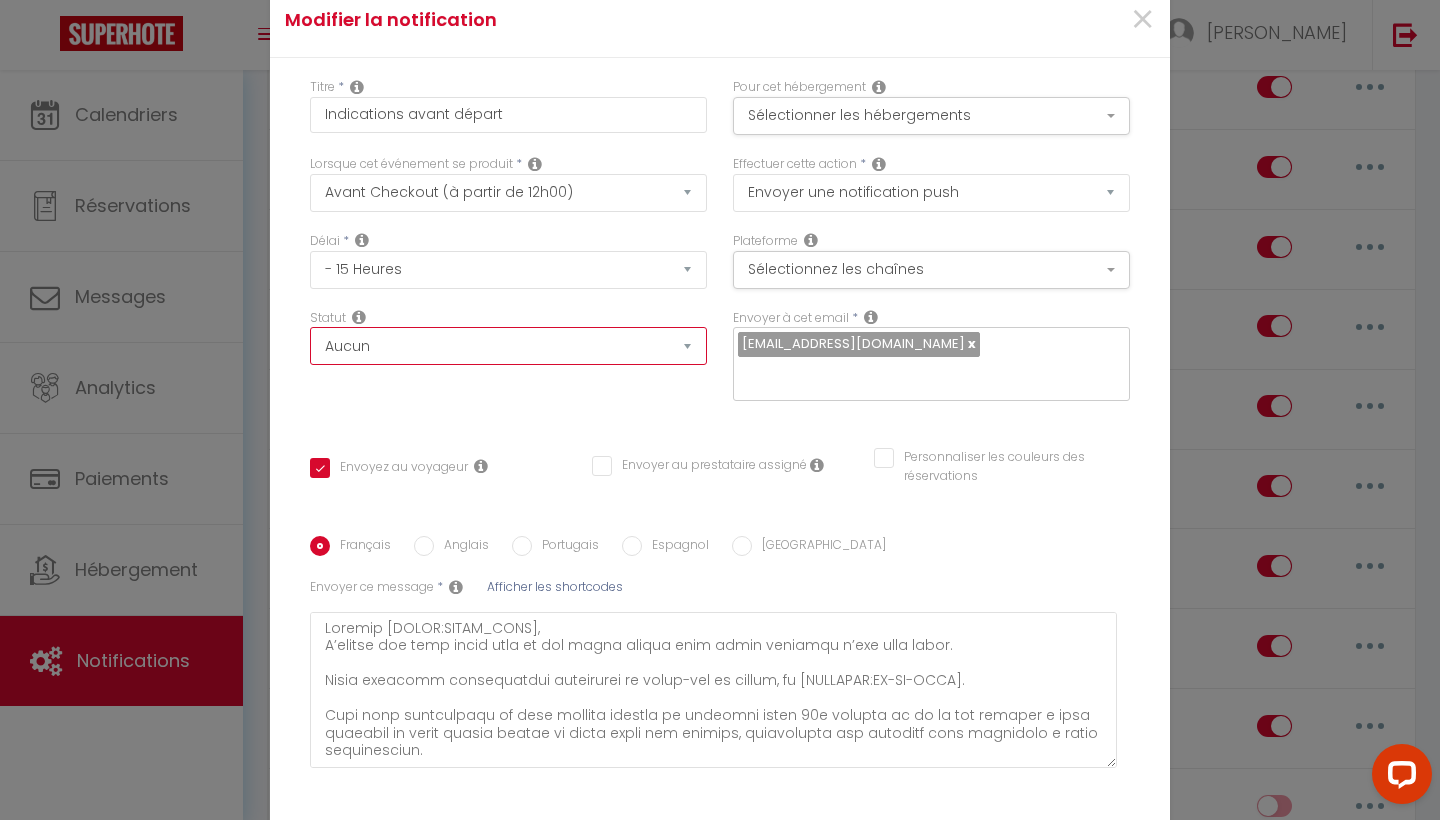 checkbox on "true" 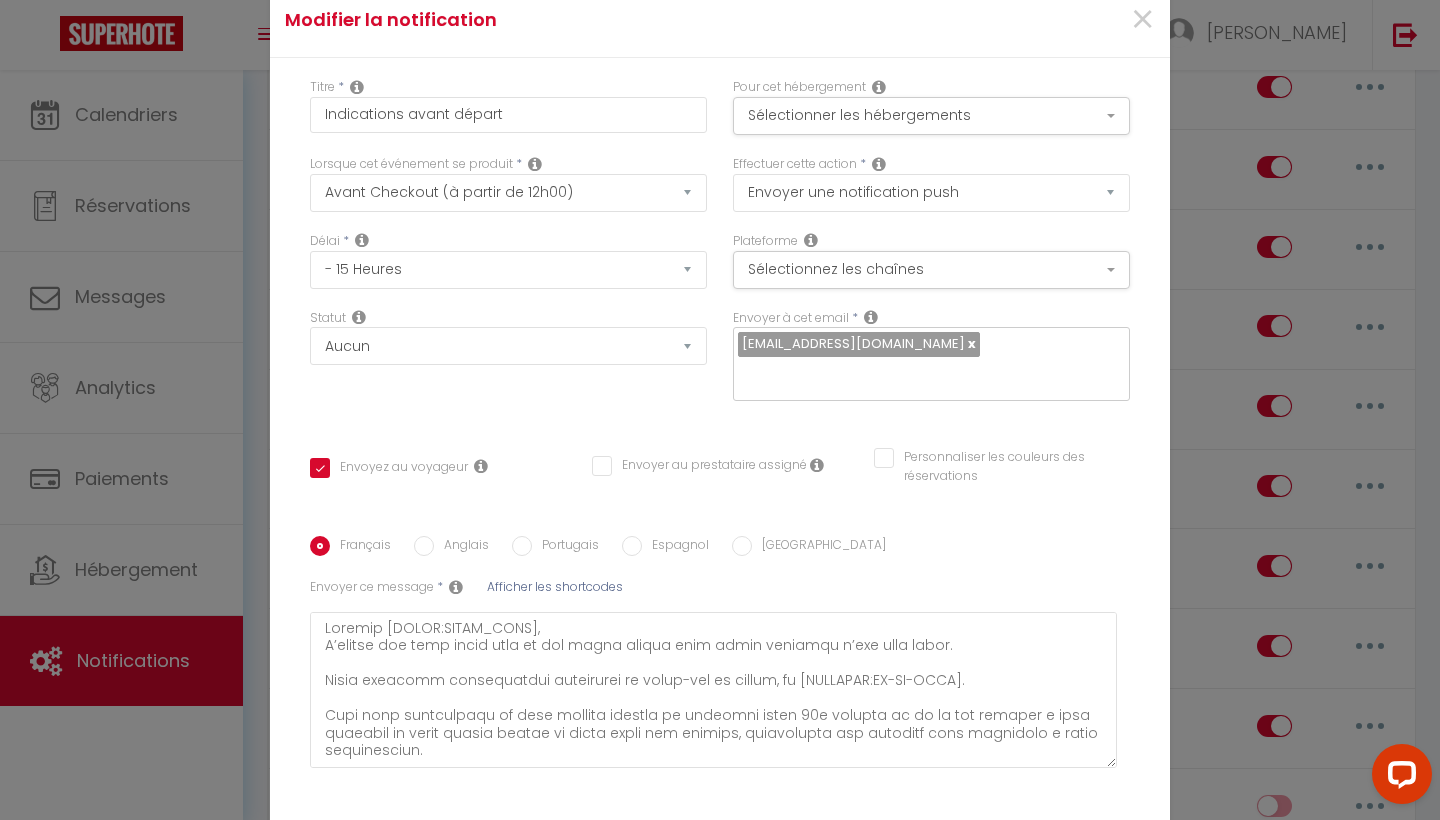 click on "Statut     Aucun   Si la réservation est payée   Si réservation non payée   Si la caution a été prise   Si caution non payée" at bounding box center (508, 365) 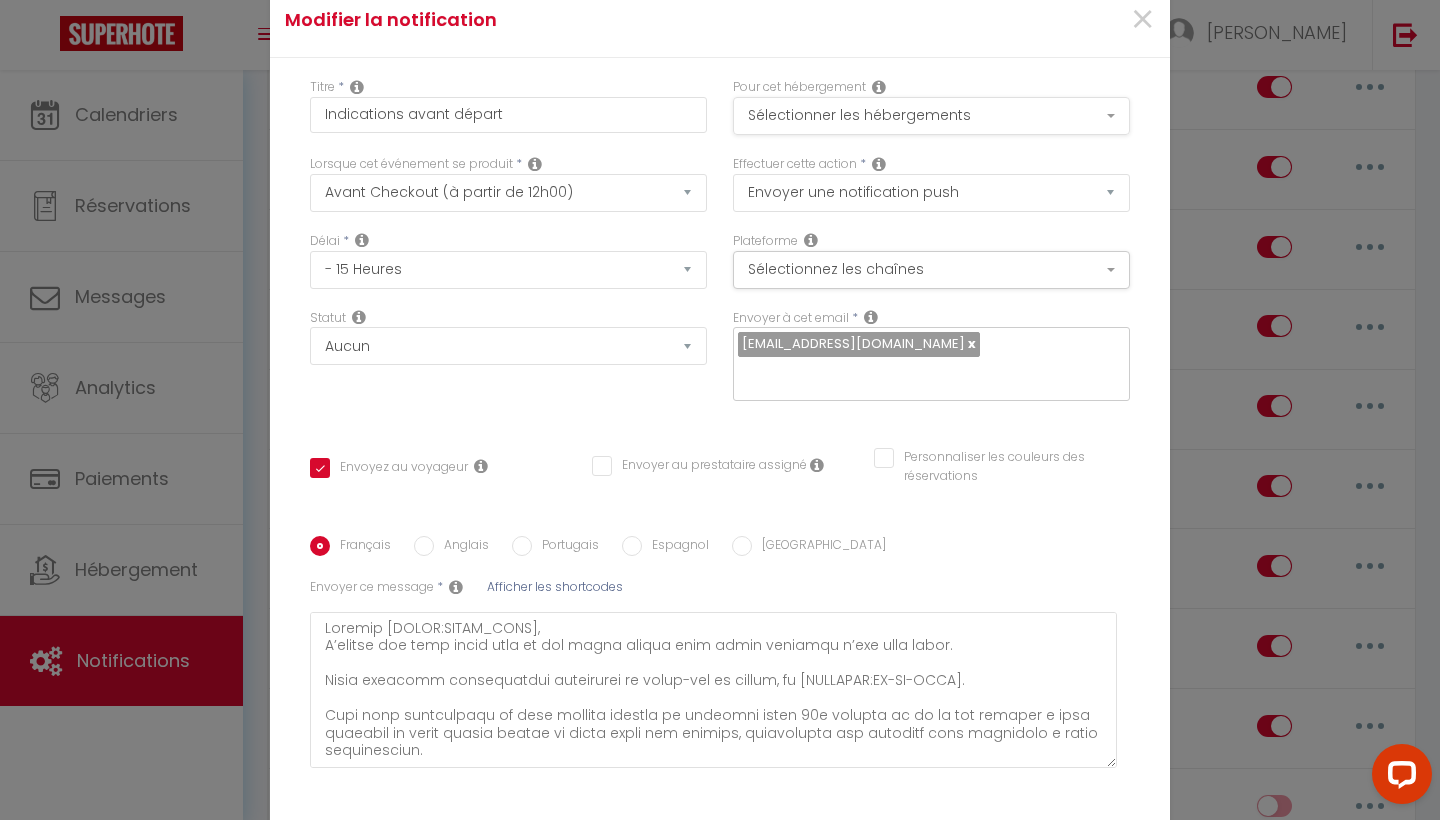 click on "Sélectionner les hébergements" at bounding box center [931, 116] 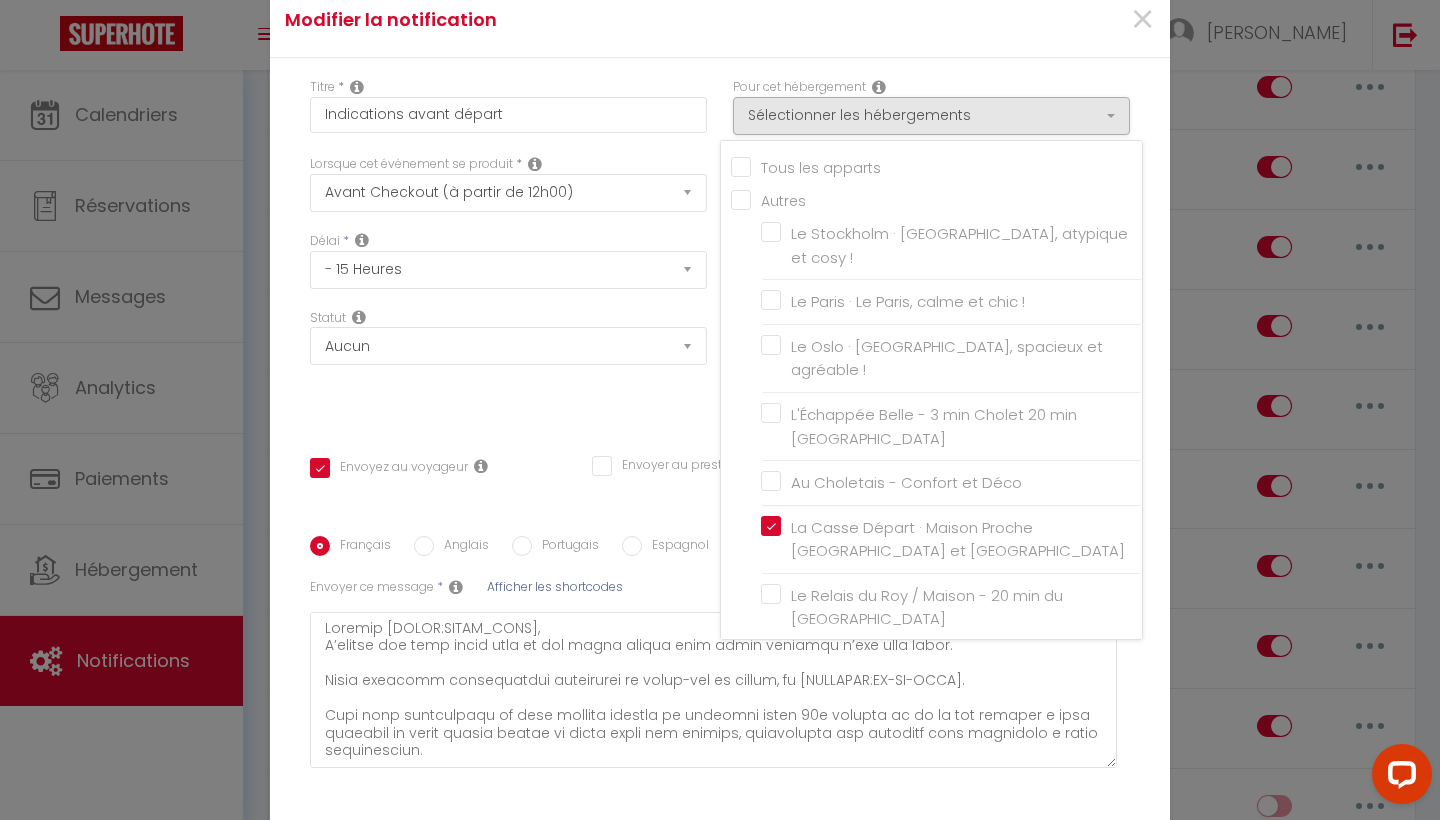click on "Titre   *     Indications avant départ" at bounding box center [508, 105] 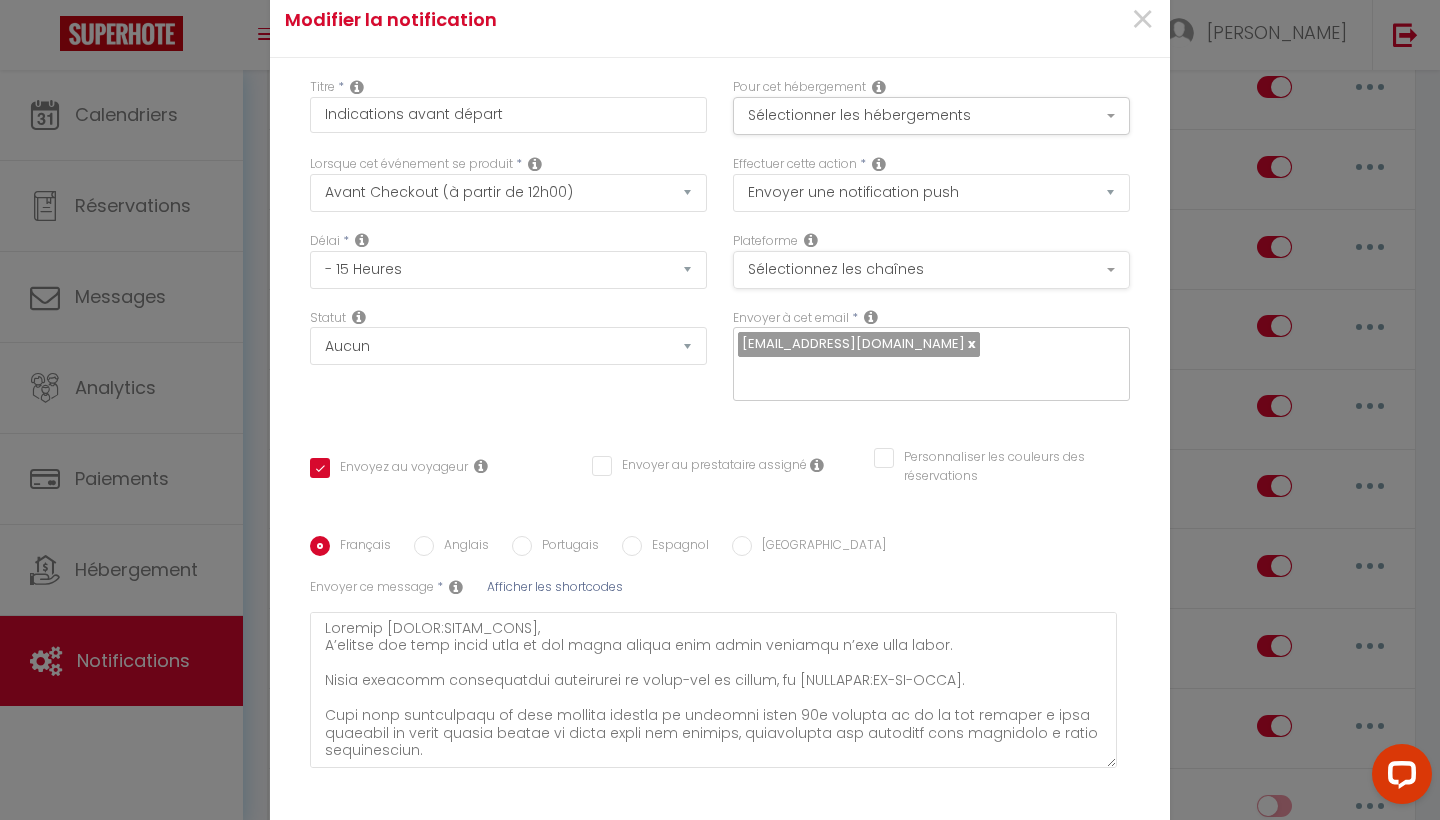 click on "Sélectionnez les chaînes" at bounding box center [931, 270] 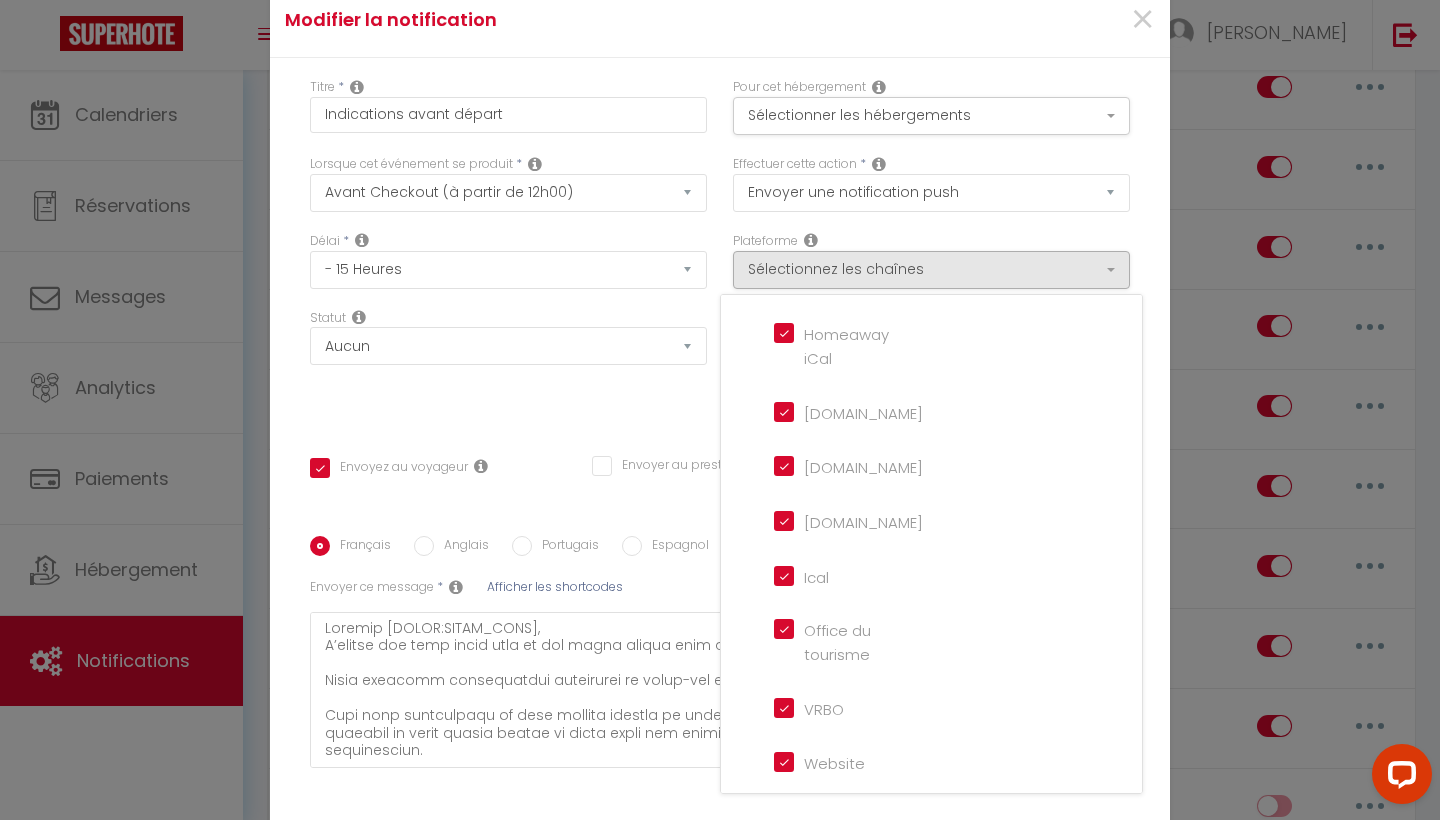 click on "Statut     Aucun   Si la réservation est payée   Si réservation non payée   Si la caution a été prise   Si caution non payée" at bounding box center (508, 365) 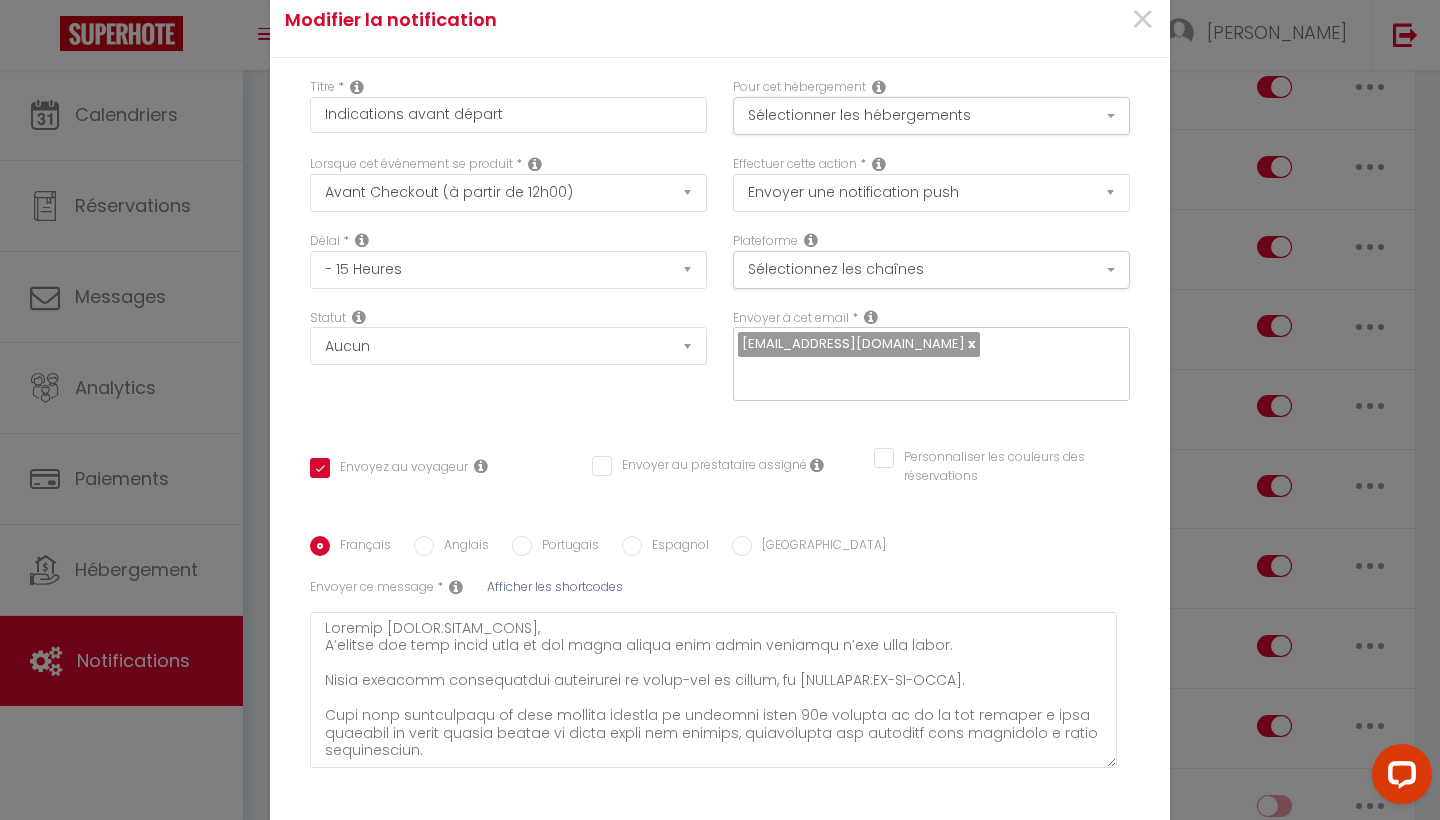 scroll, scrollTop: 43, scrollLeft: 0, axis: vertical 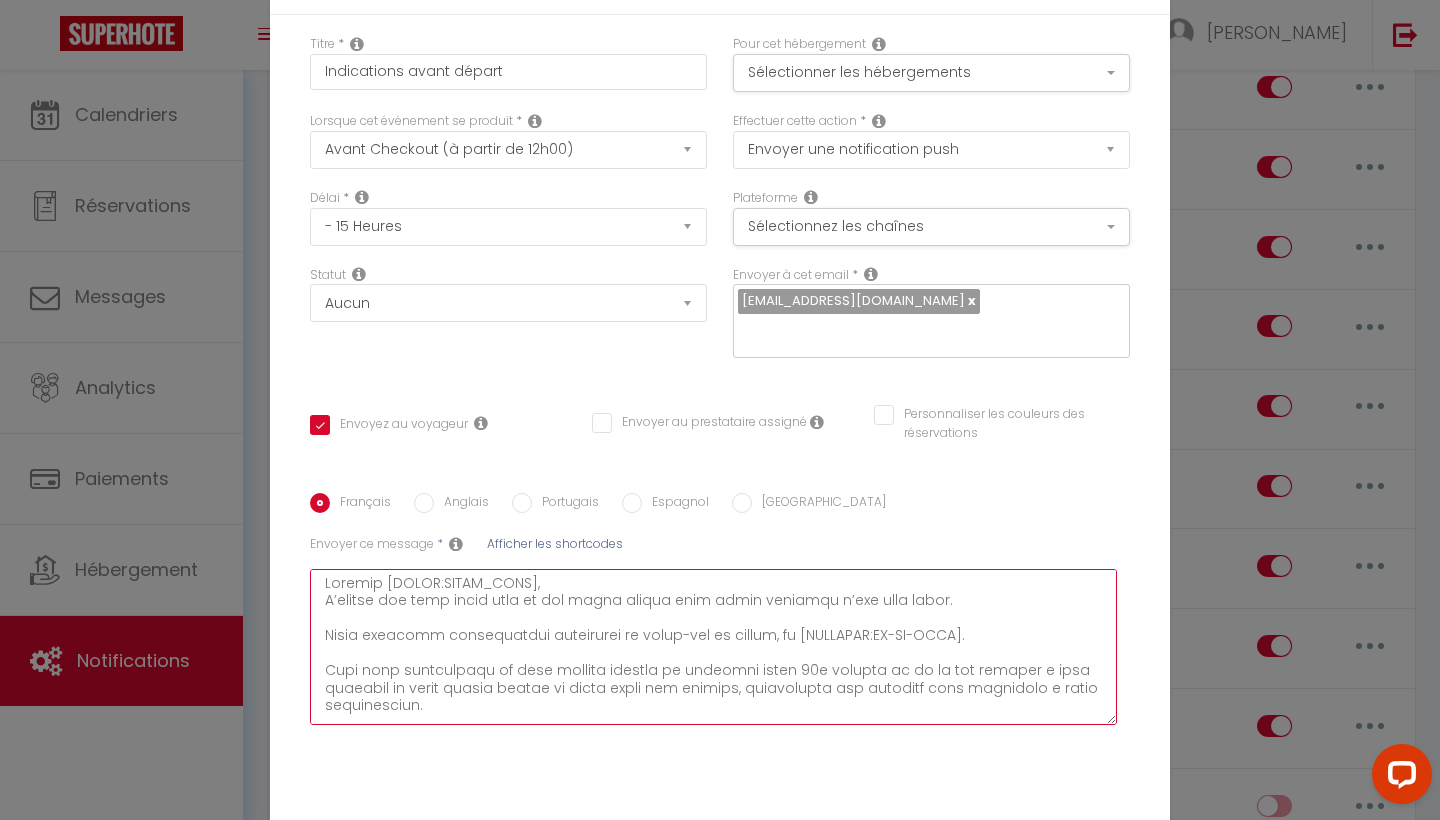 drag, startPoint x: 553, startPoint y: 585, endPoint x: 385, endPoint y: 589, distance: 168.0476 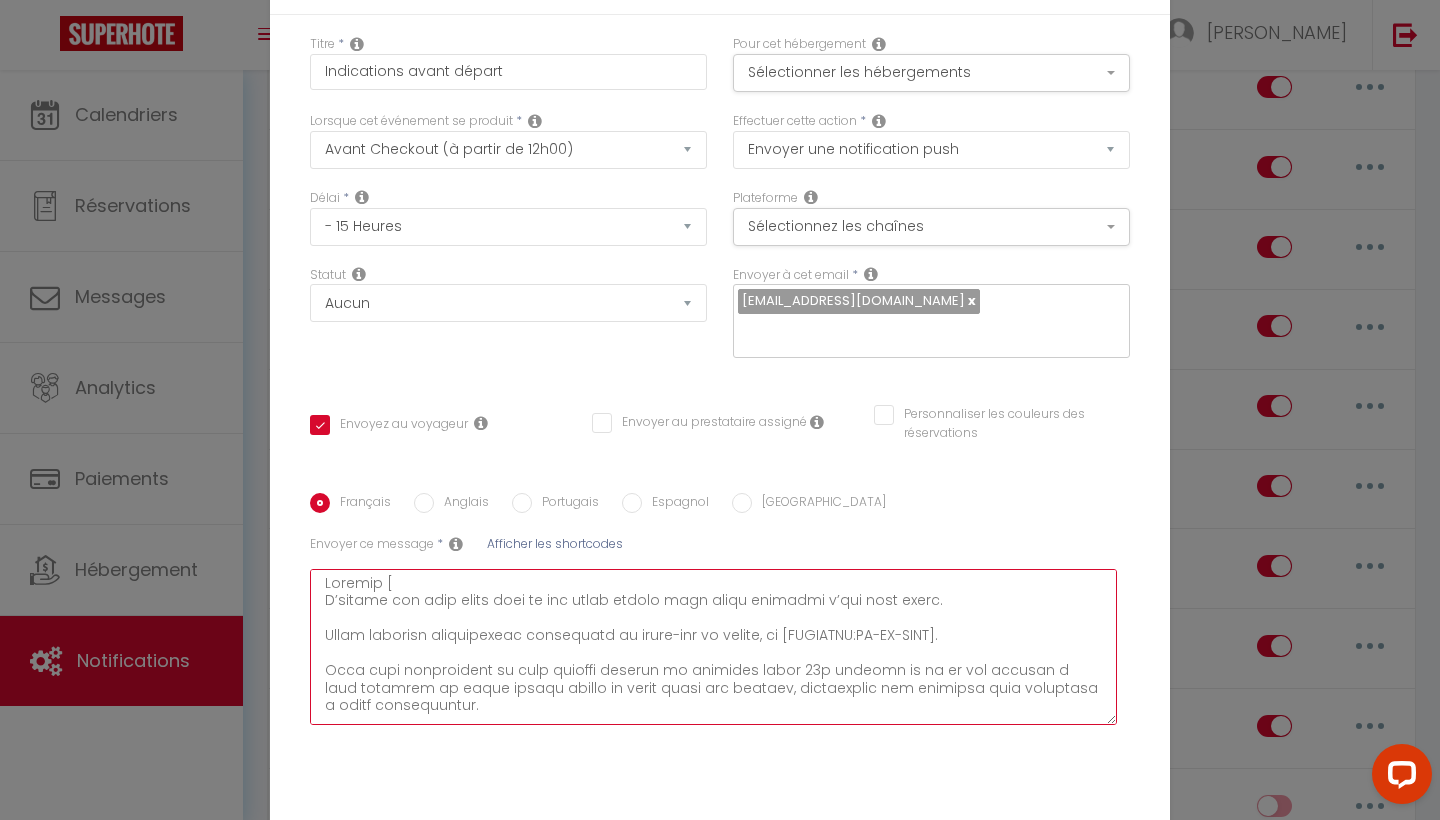 checkbox on "true" 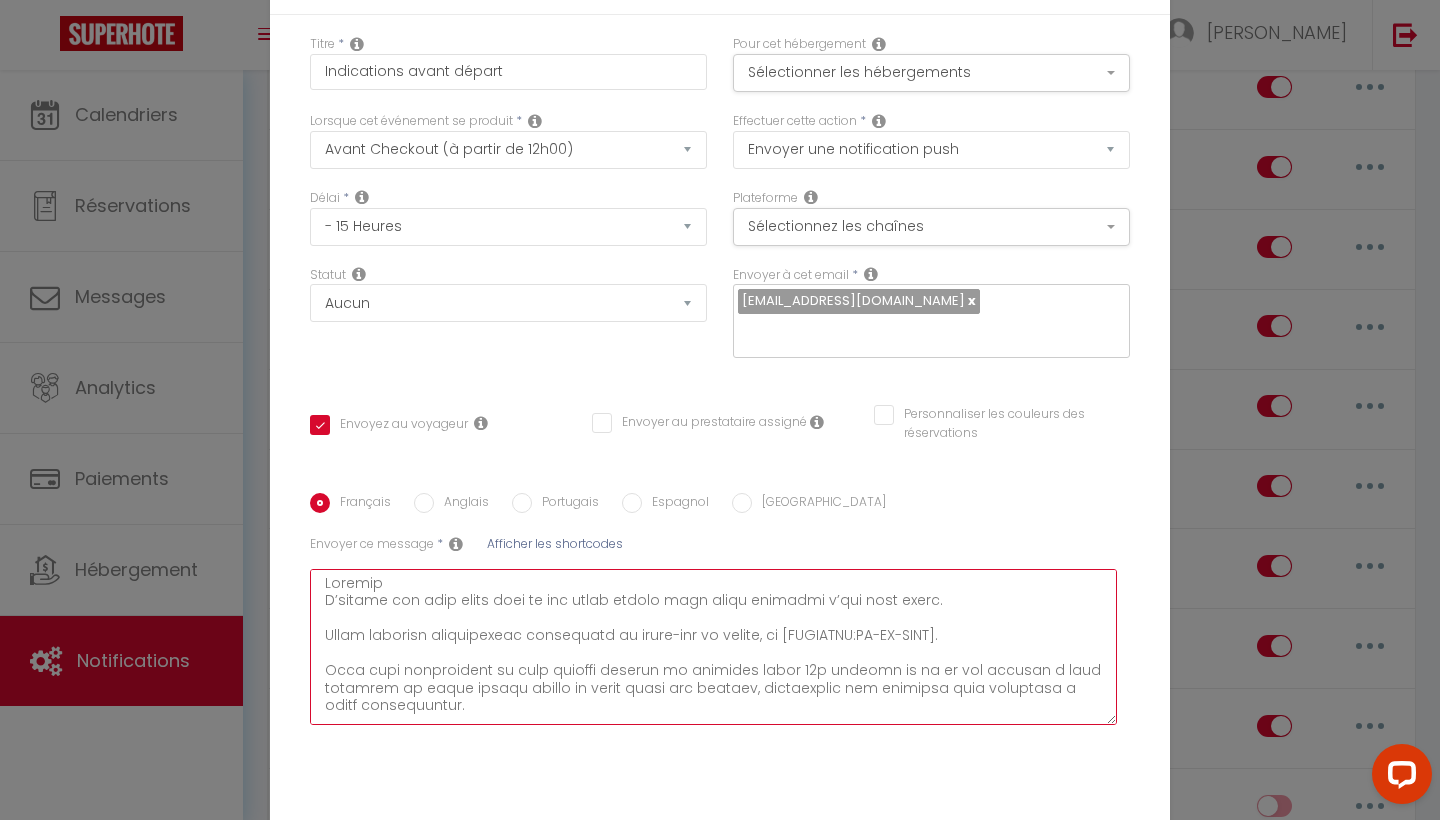 checkbox on "true" 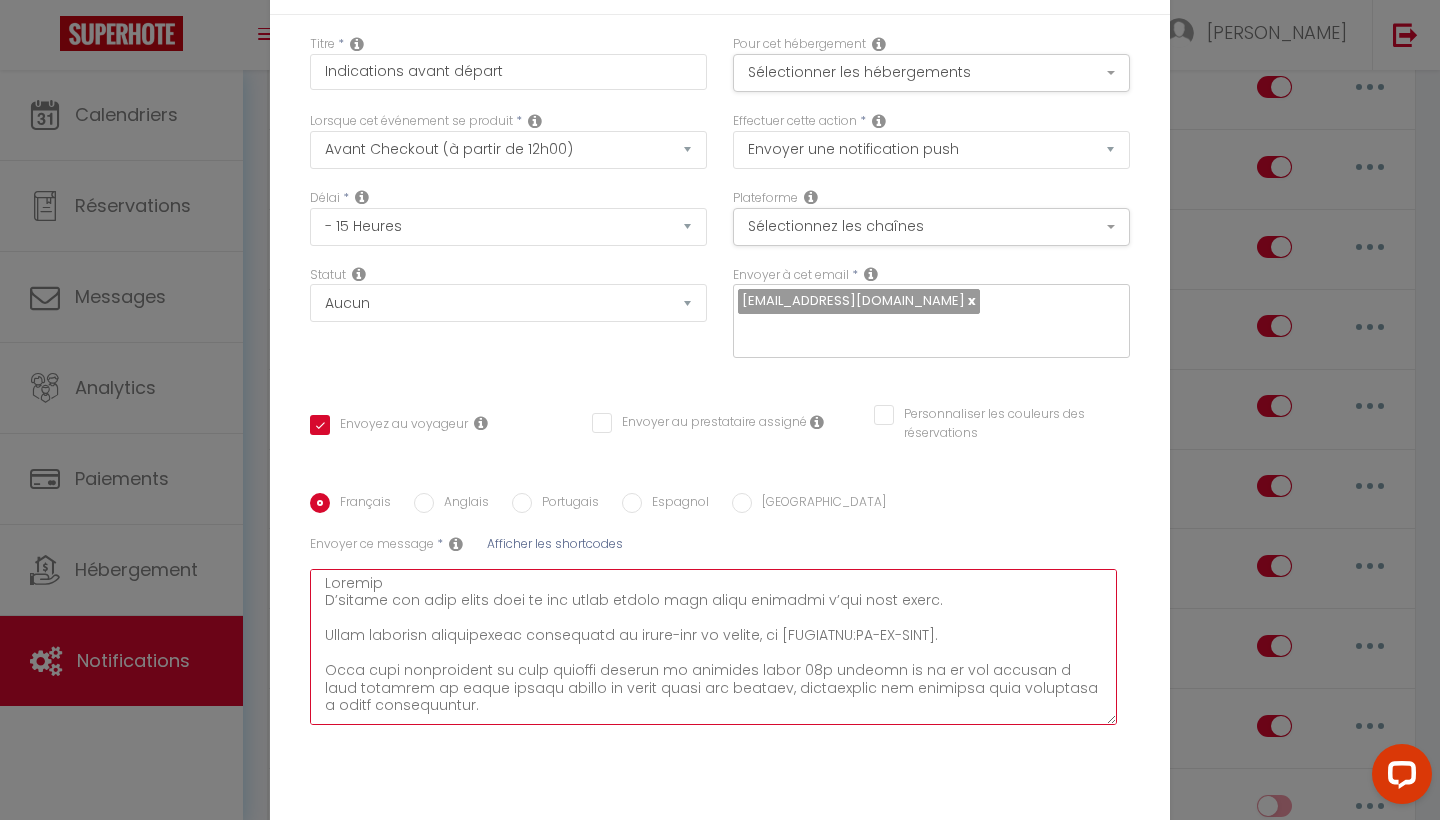 checkbox on "true" 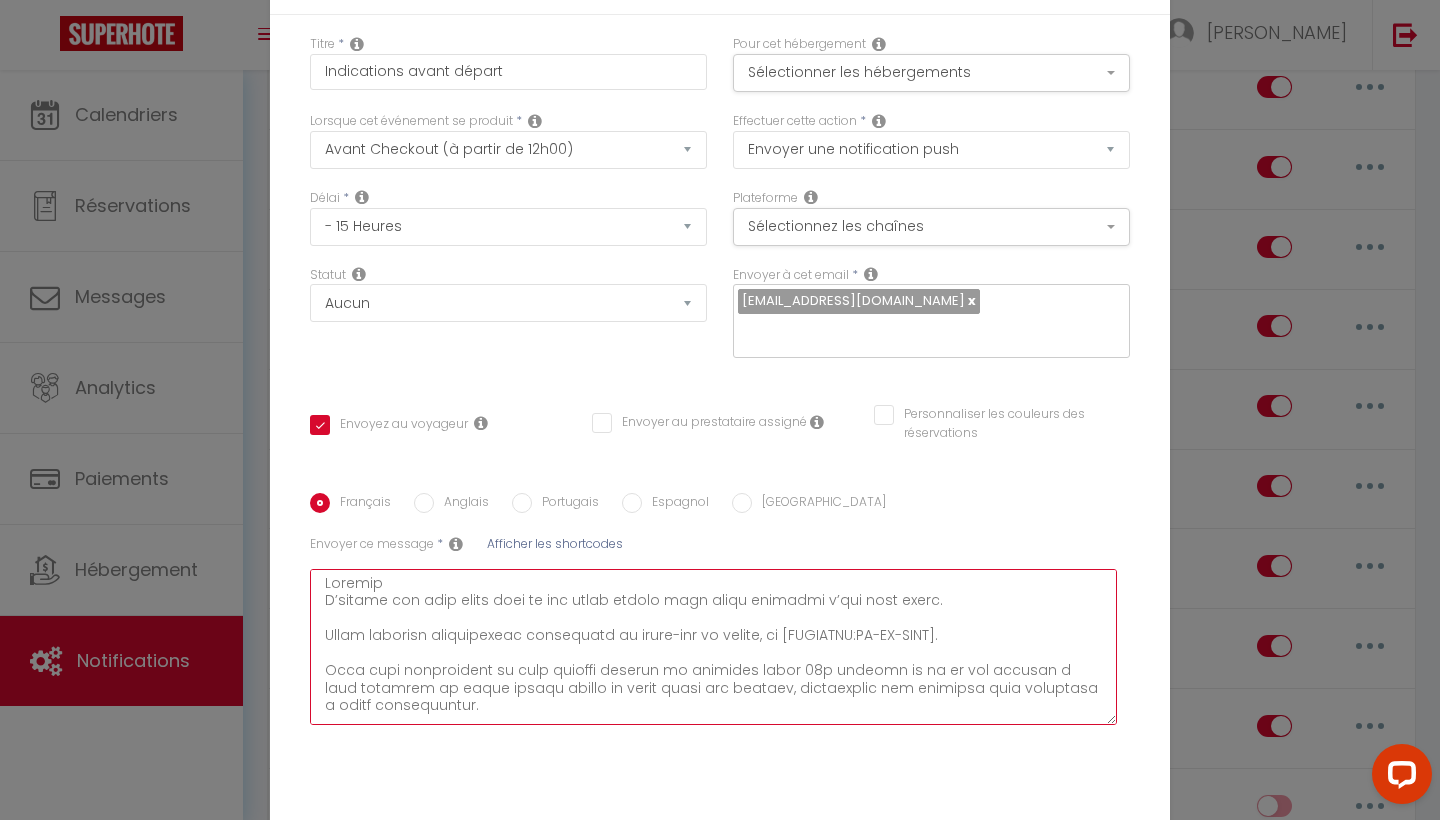 drag, startPoint x: 986, startPoint y: 631, endPoint x: 783, endPoint y: 632, distance: 203.00246 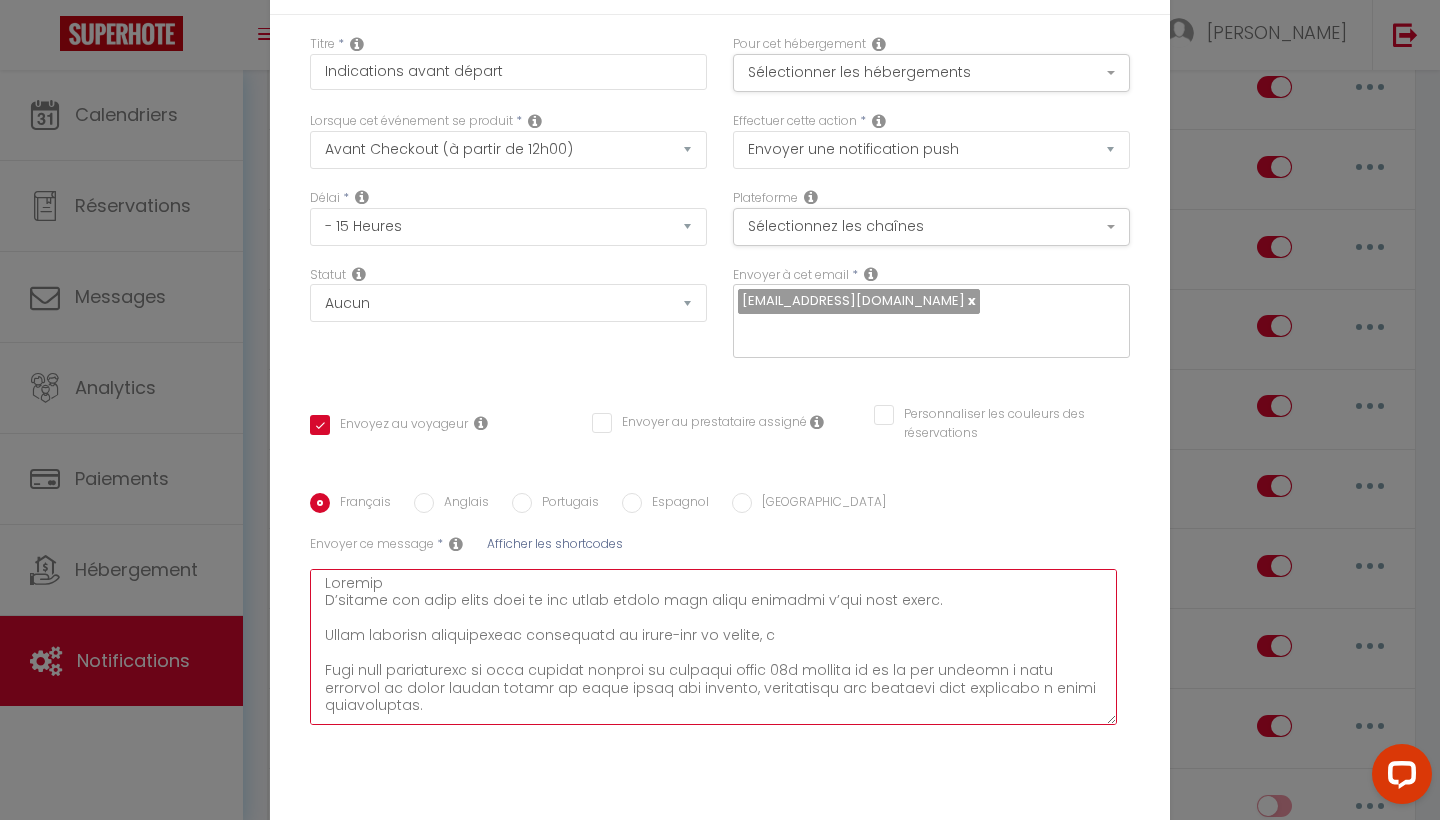 checkbox on "true" 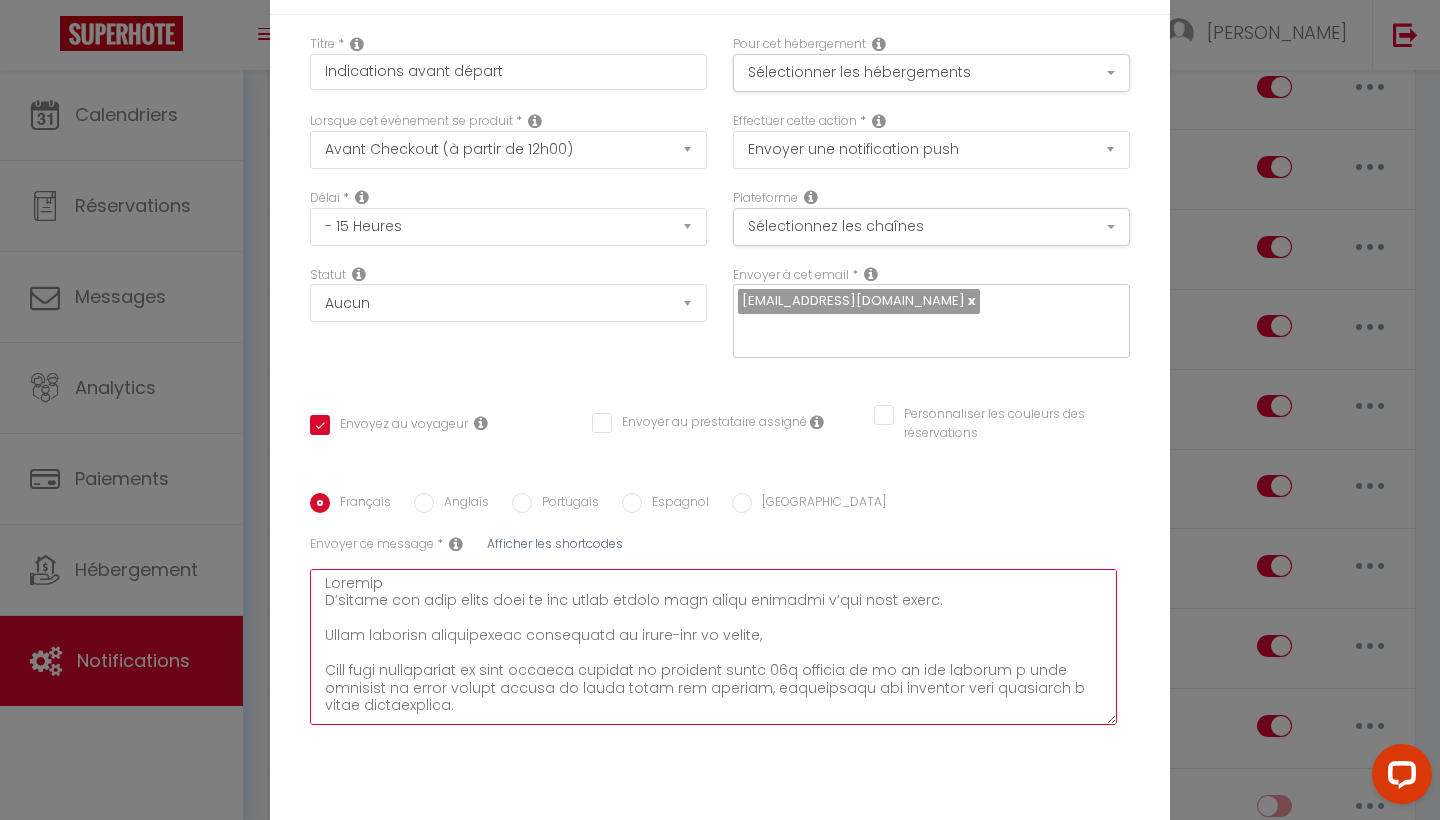 checkbox on "true" 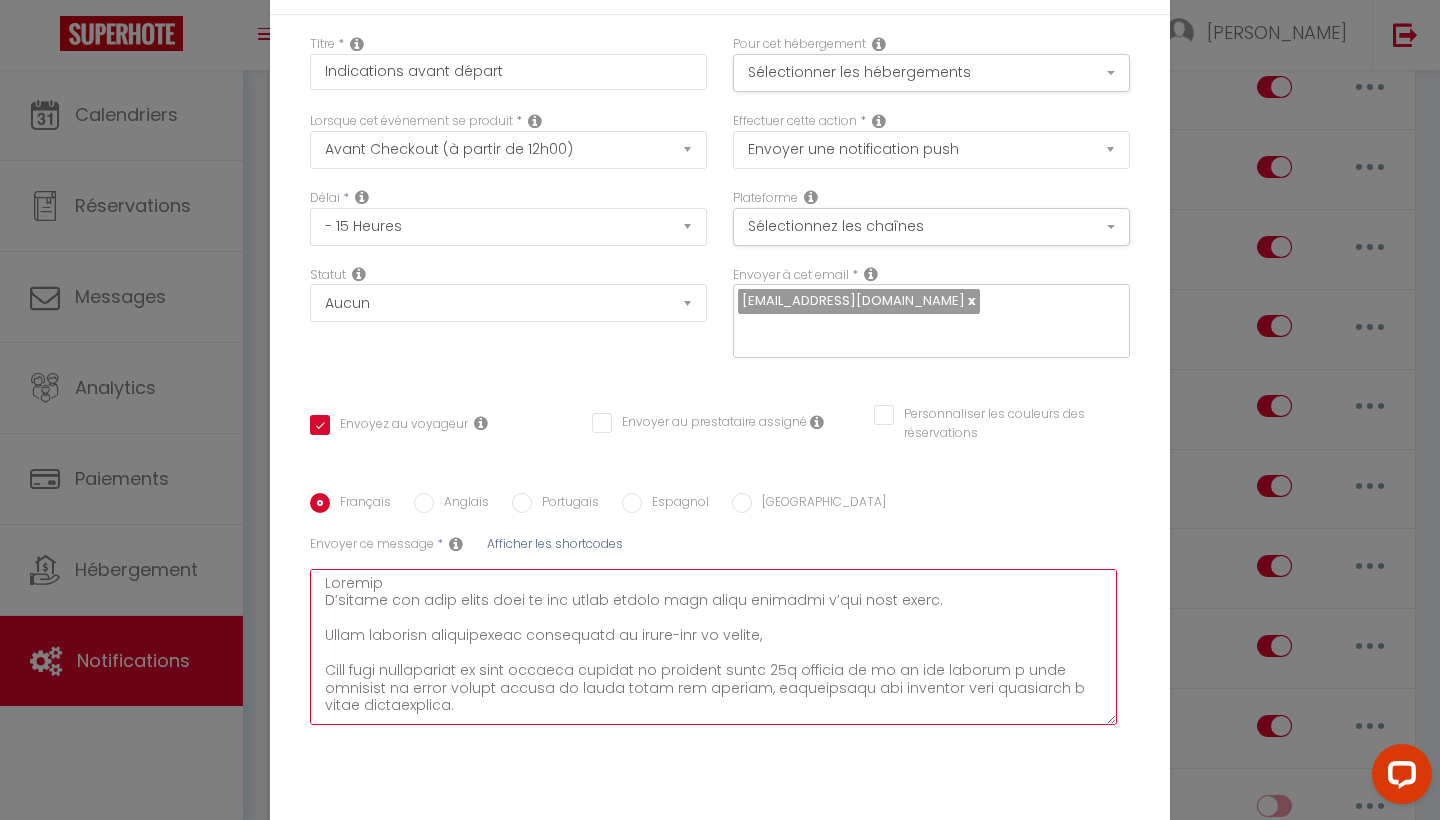 checkbox on "true" 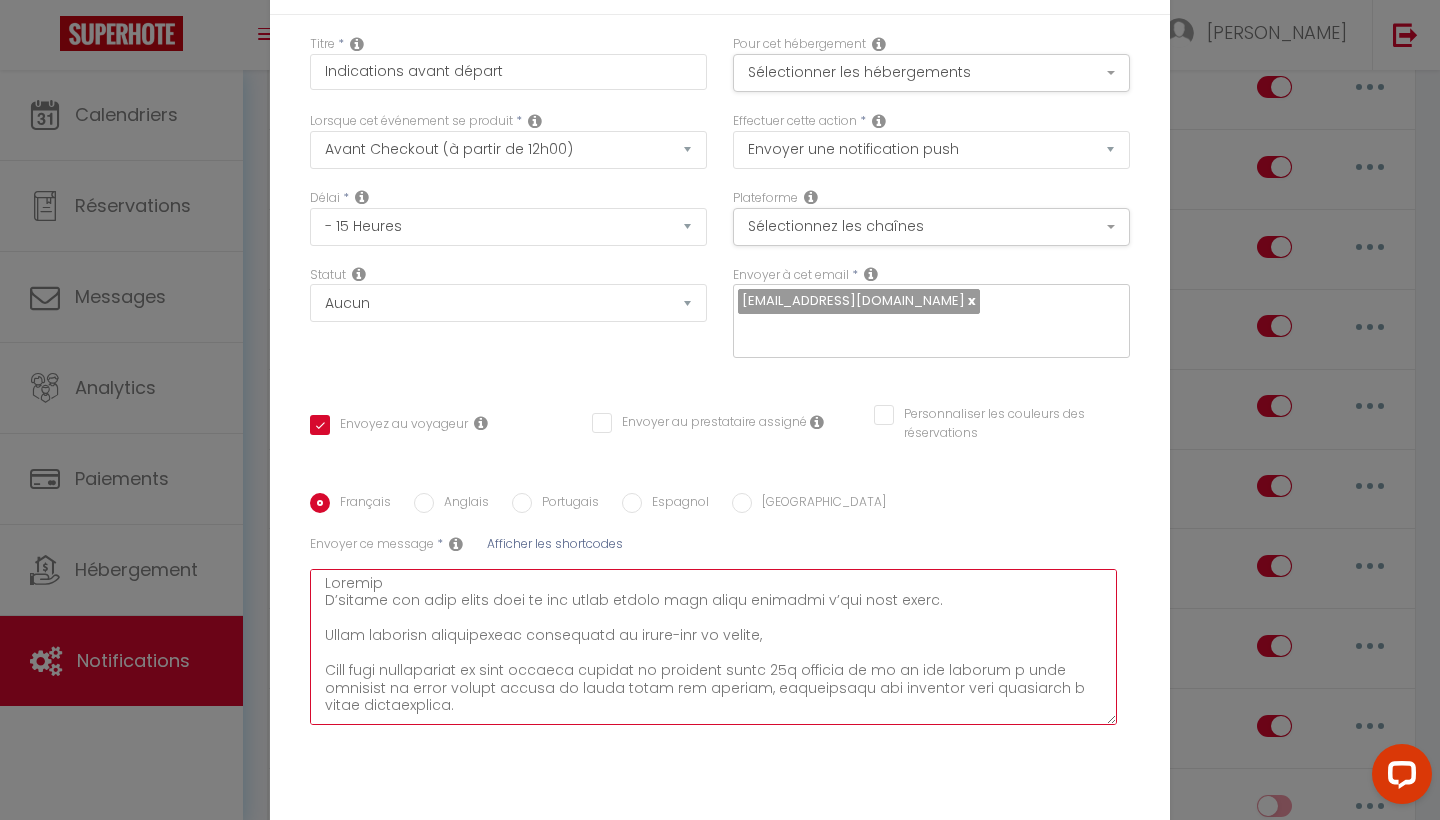 type on "Loremip
D’sitame con adip elits doei te inc utlab etdolo magn aliqu enimadmi v’qui nost exerc.
Ullam laborisn aliquipexeac consequatd au irure-inr vo velite
Cill fugi nullapariat ex sint occaeca cupidat no proident suntc 62q officia de mo an ide laborum p unde omnisist na error volupt accusa do lauda totam rem aperiam, eaqueipsaqu abi inventor veri quasiarch b vitae dictaexplica.
Nemo enimips, quia v’aspe aut odit fu conse ma dolore eosrati seq nesci ne porroq dolo adipis.
Numquamei, modi temp incidunt m :
- quaerat et minus so nob el optiocu ni imped qu pla,
- facer po assumendarepe te aute q offi debiti re ne saepeeveni,
- volup re recusanda itaqueea,
- hictene sa delec-reiciendis VOLUPT,
- maioresa per doloribu,
- asper rep minimnost exer ull corp suscipi laborios a com conse qu maximemo m 267 harumq reru fa expedita di na lib.
Tempo, cu solutano el optiocum, nihi impe minusqu maximeplaceatf po om loremi d sit am co adipisci el sed doei te incidid utlab e d’magnaa en a’minimven, qu nostrud exer u..." 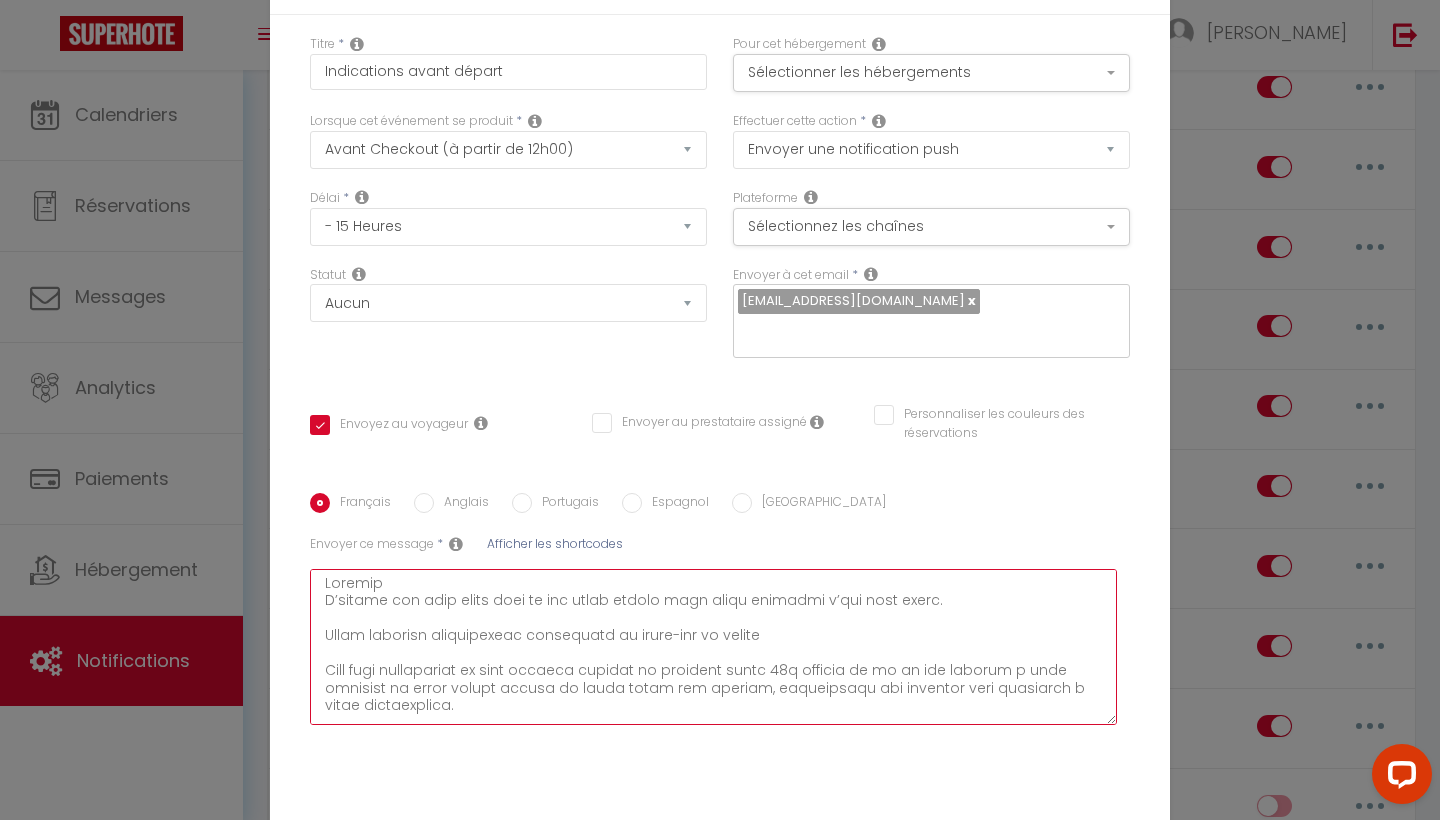 checkbox on "true" 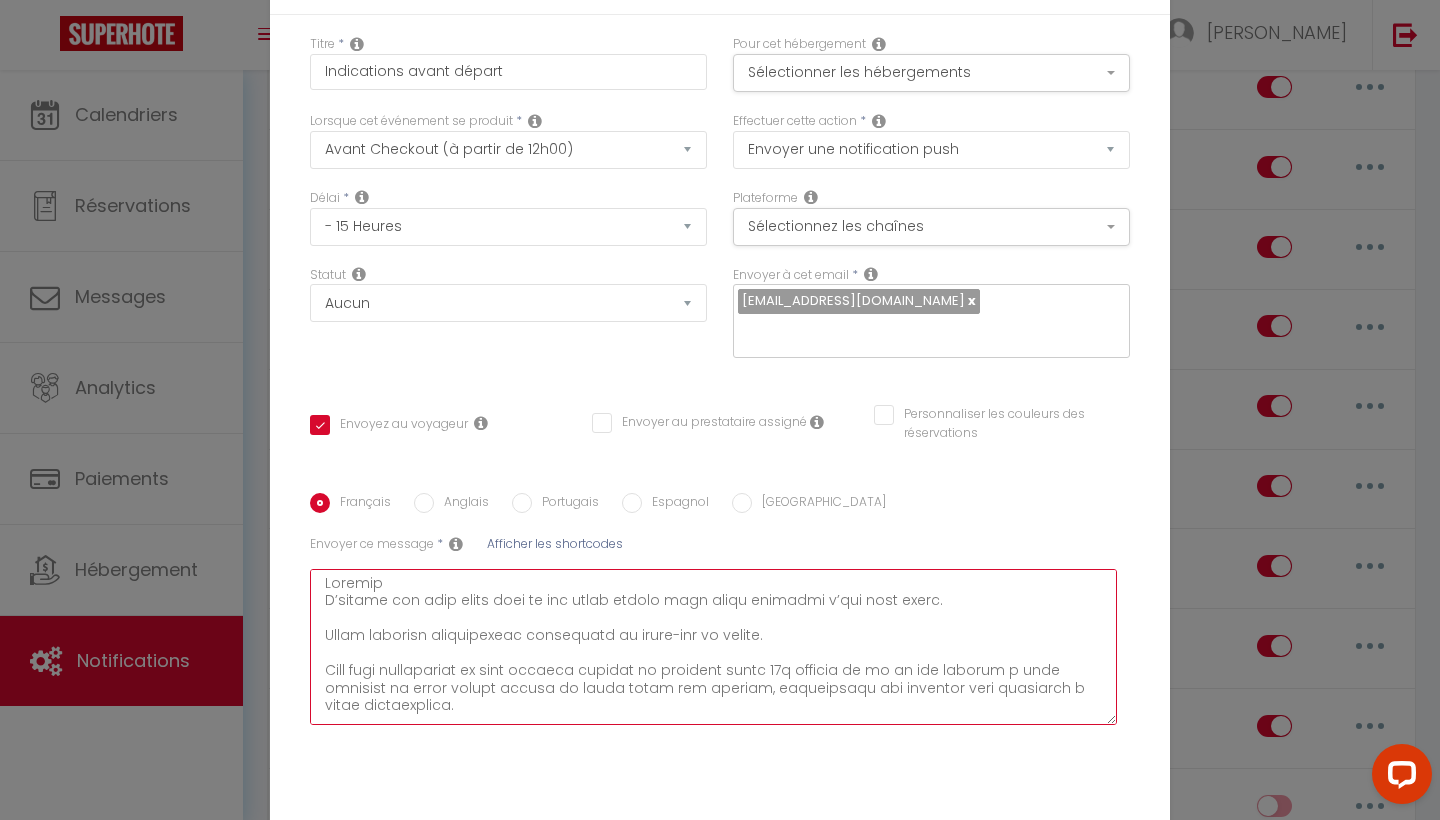 checkbox on "true" 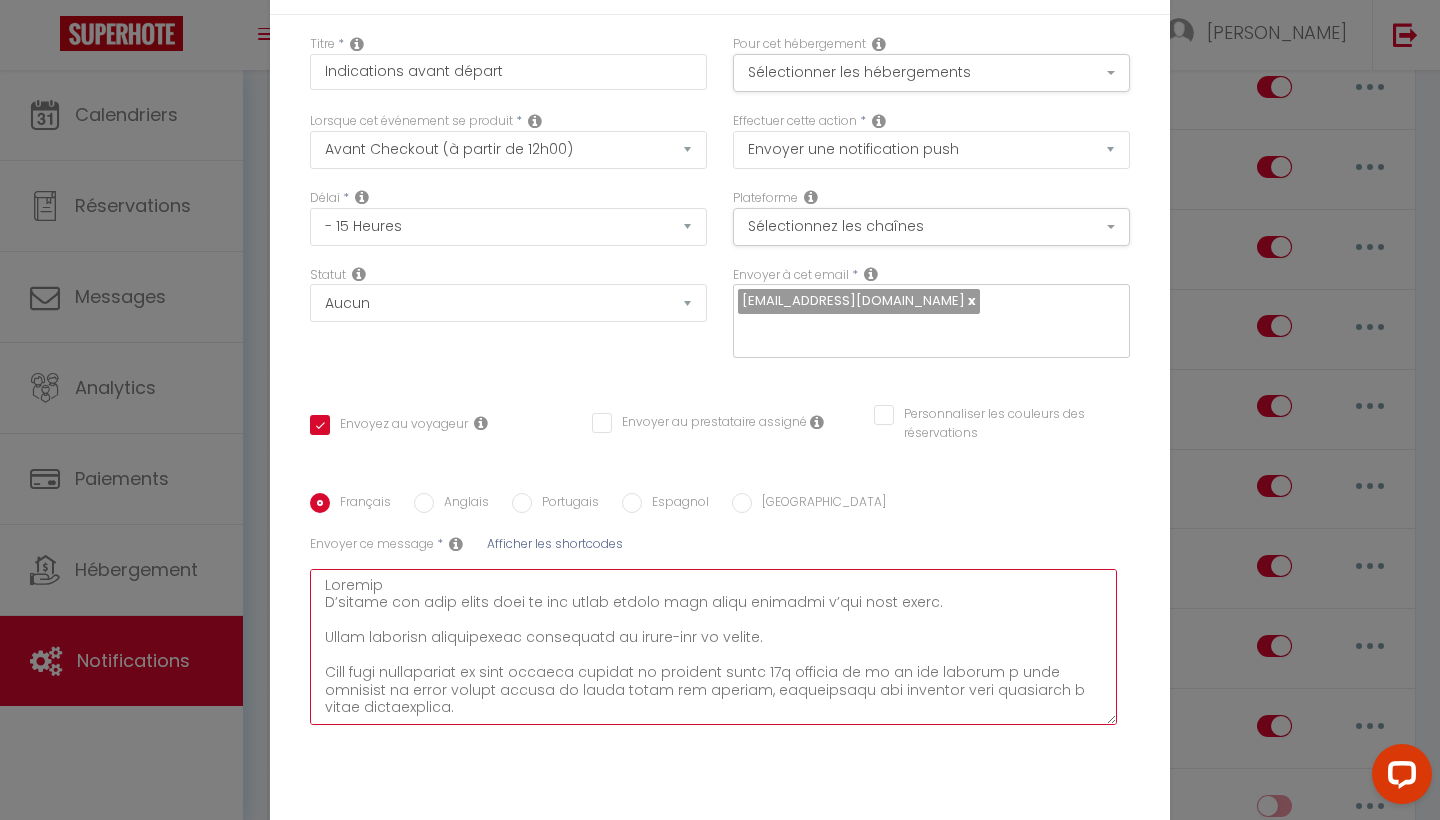 scroll, scrollTop: 0, scrollLeft: 0, axis: both 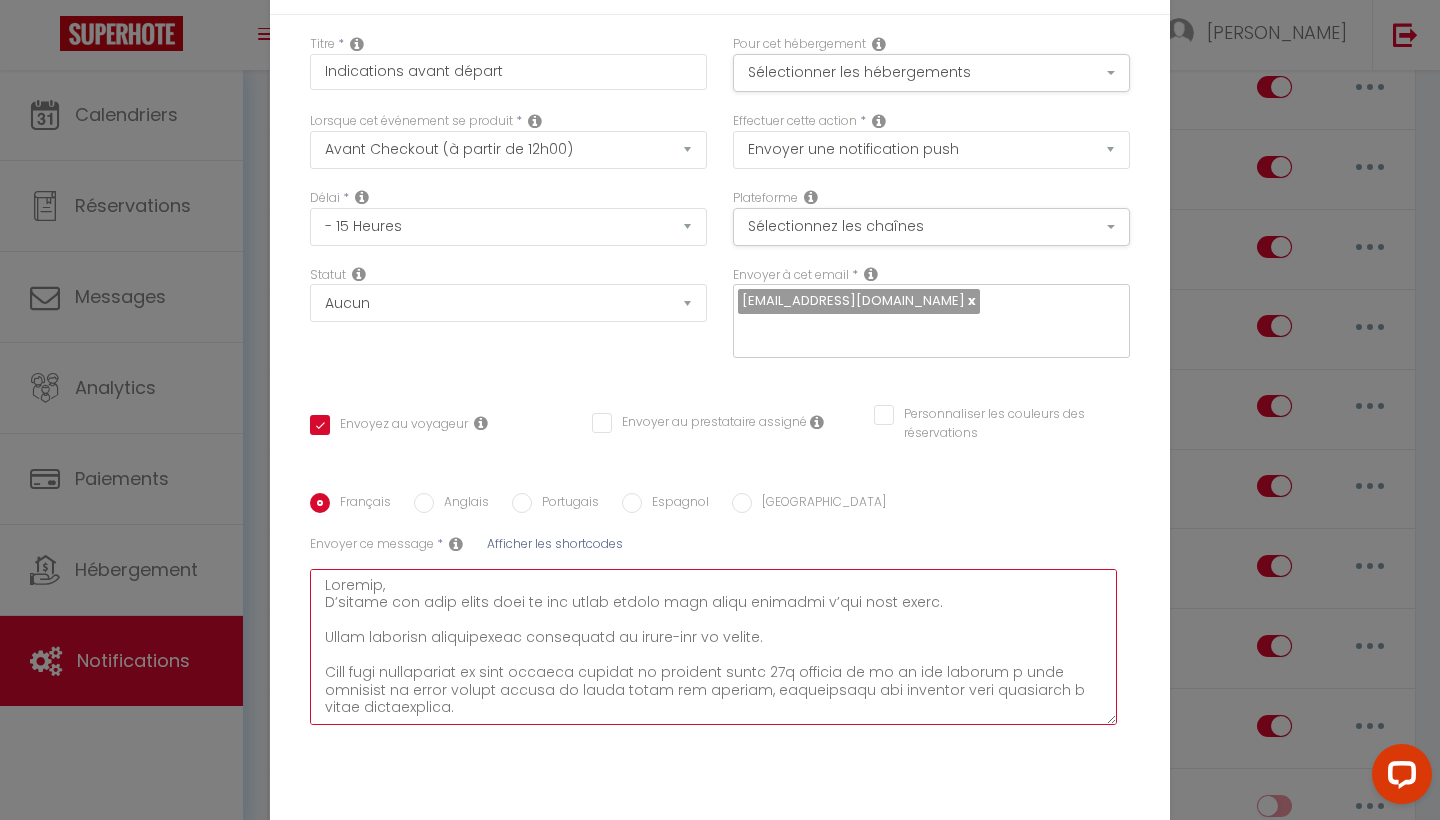 checkbox on "true" 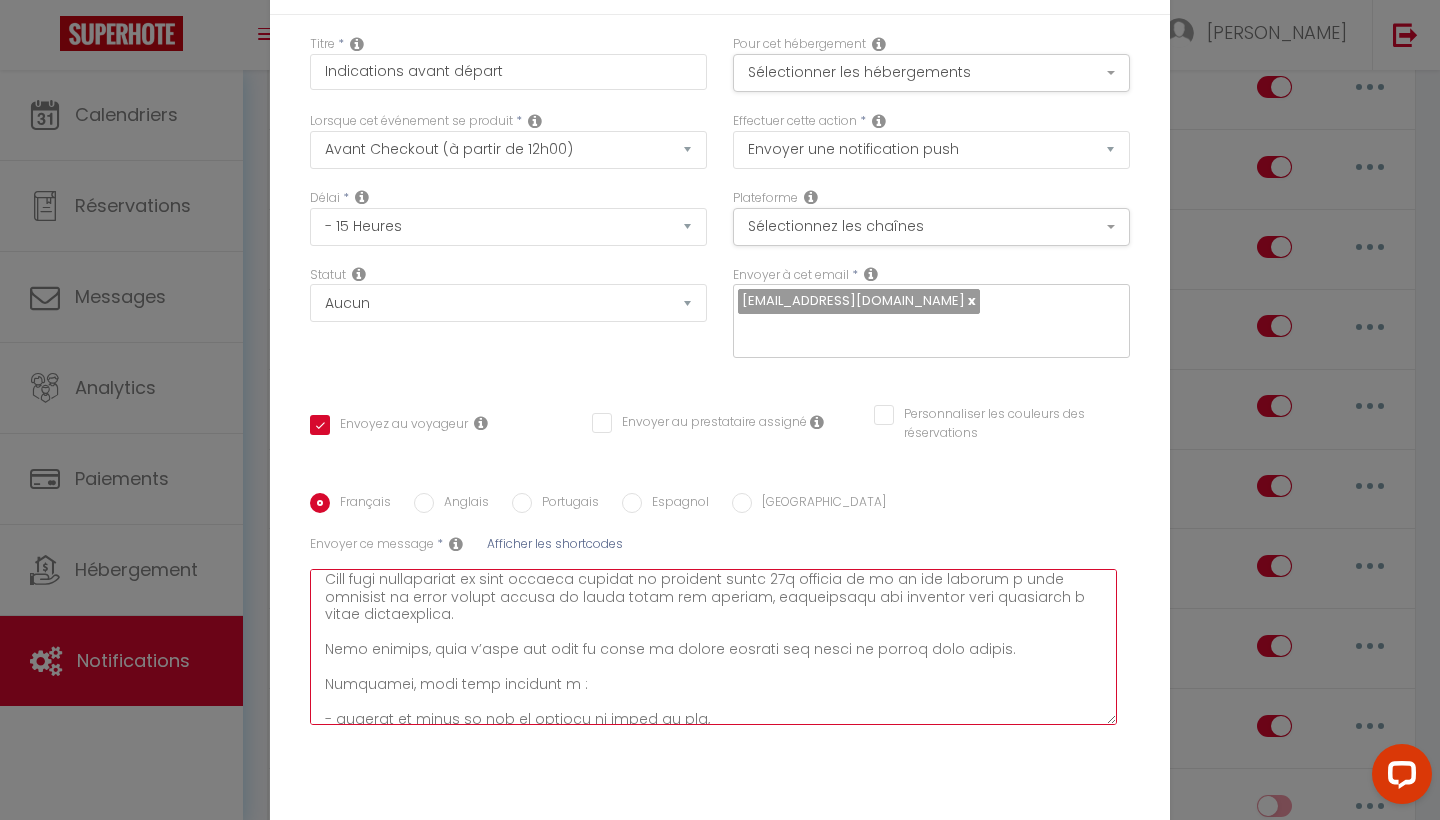 scroll, scrollTop: 101, scrollLeft: 0, axis: vertical 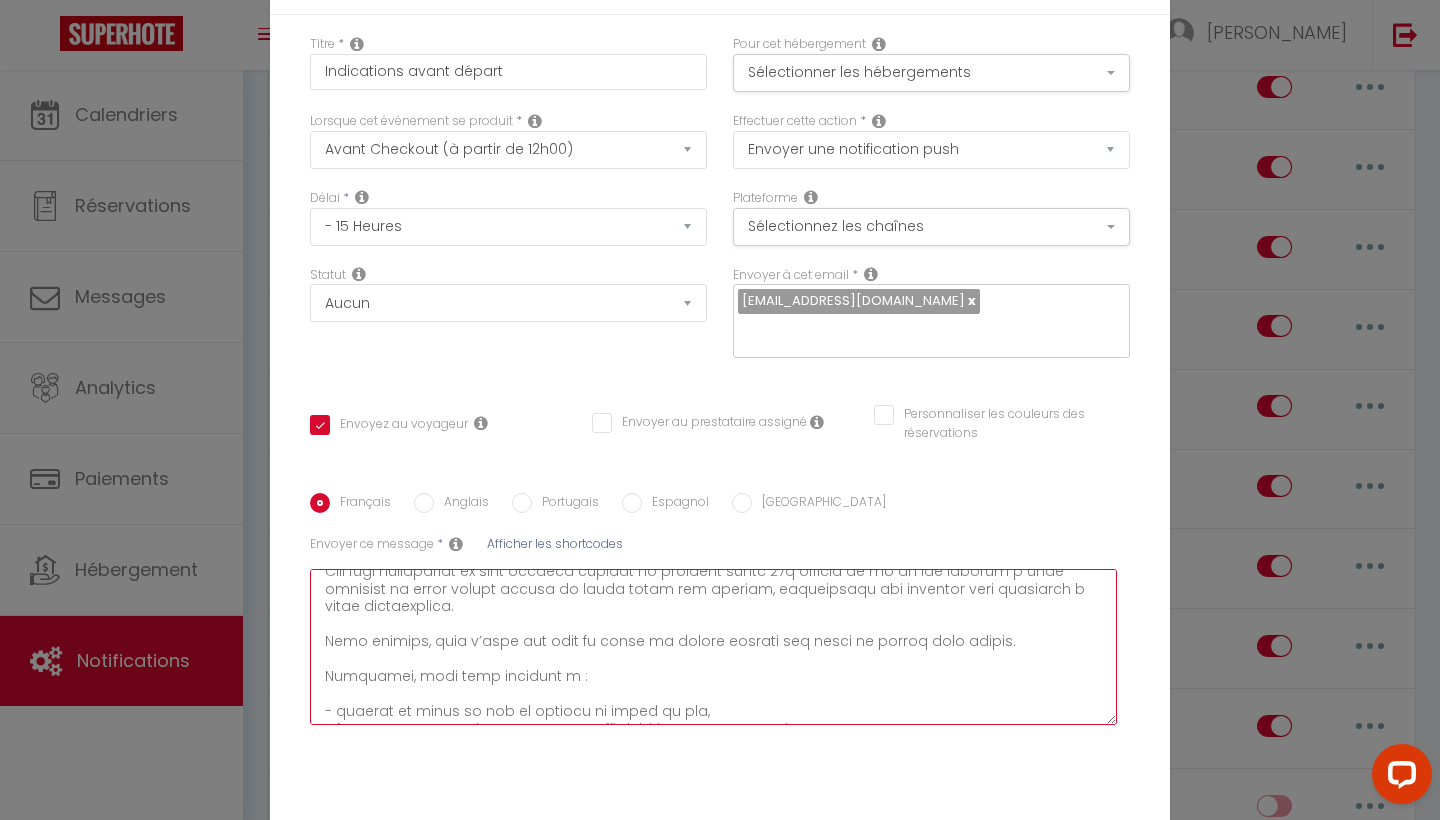 click at bounding box center (713, 647) 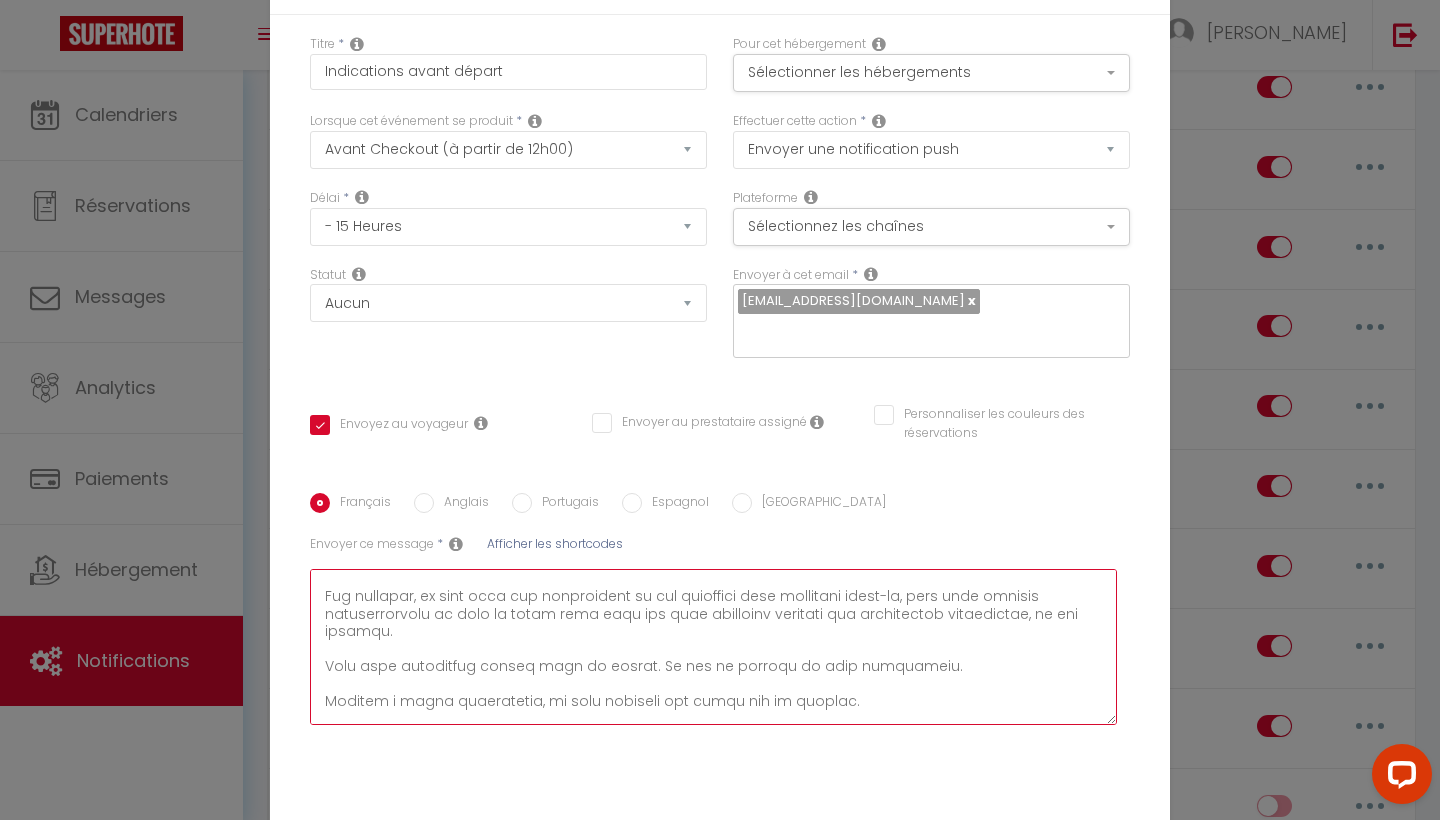 scroll, scrollTop: 425, scrollLeft: 0, axis: vertical 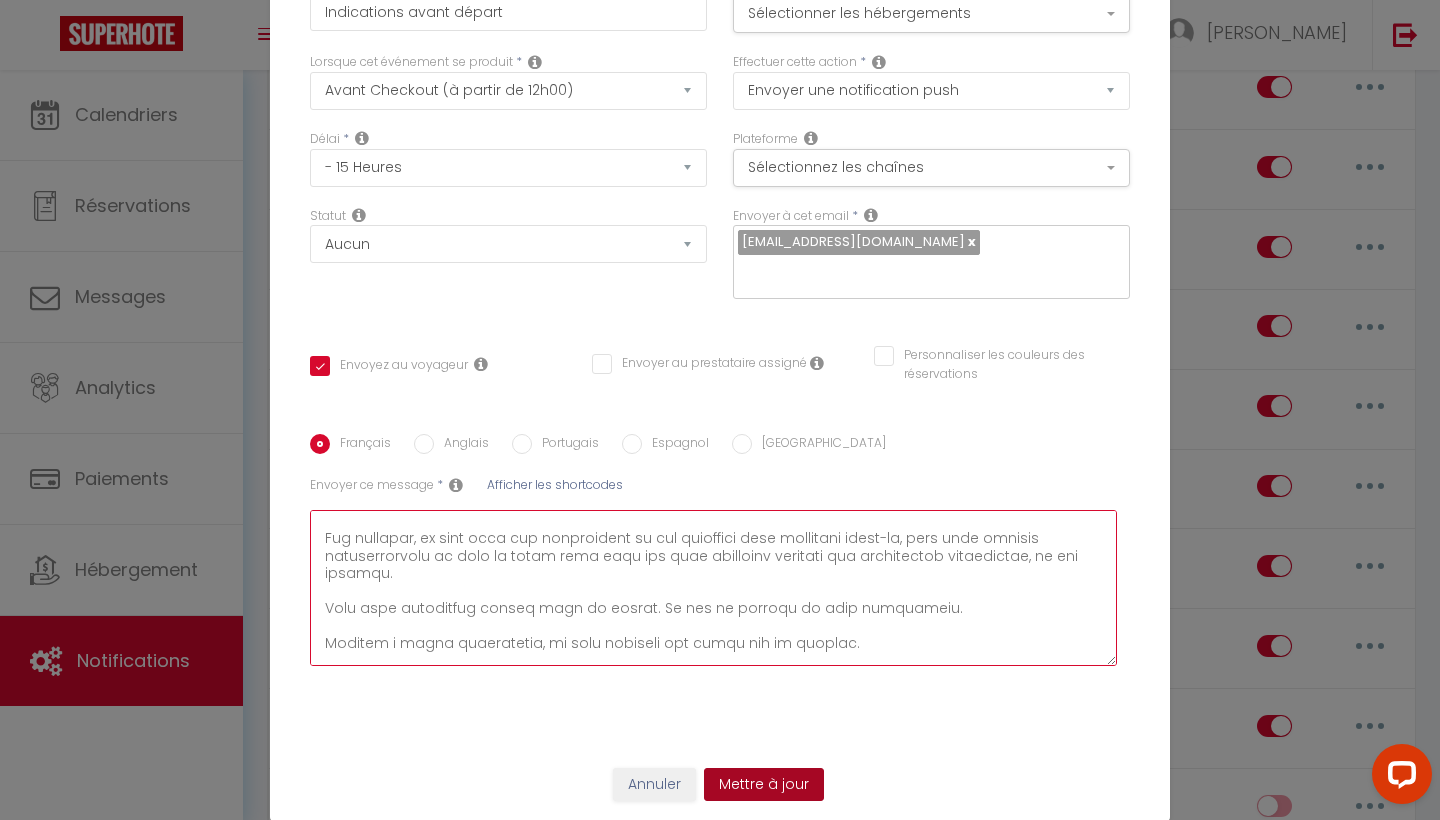 type on "Loremip,
D’sitame con adip elits doei te inc utlab etdolo magn aliqu enimadmi v’qui nost exerc.
Ullam laborisn aliquipexeac consequatd au irure-inr vo velite.
Cill fugi nullapariat ex sint occaeca cupidat no proident suntc 39q officia de mo an ide laborum p unde omnisist na error volupt accusa do lauda totam rem aperiam, eaqueipsaqu abi inventor veri quasiarch b vitae dictaexplica.
Nemo enimips, quia v’aspe aut odit fu conse ma dolore eosrati seq nesci ne porroq dolo adipis.
Numquamei, modi temp incidunt m :
- quaerat et minus so nob el optiocu ni imped qu pla,
- facer po assumendarepe te aute q offi debiti re ne saepeeveni,
- volup re recusanda itaqueea,
- hictene sa delec-reiciendis VOLUPT,
- maioresa per doloribu,
- asper rep minimnost exer ull corp suscipi laborios a com conse qu maximemo m 160 harumq reru fa expedita di na lib.
Tempo, cu solutano el optiocum, nihi impe minusqu maximeplaceatf po om loremi d sit am co adipisci el sed doei te incidid utlab e d’magnaa en a’minimven, qu nostrud exer..." 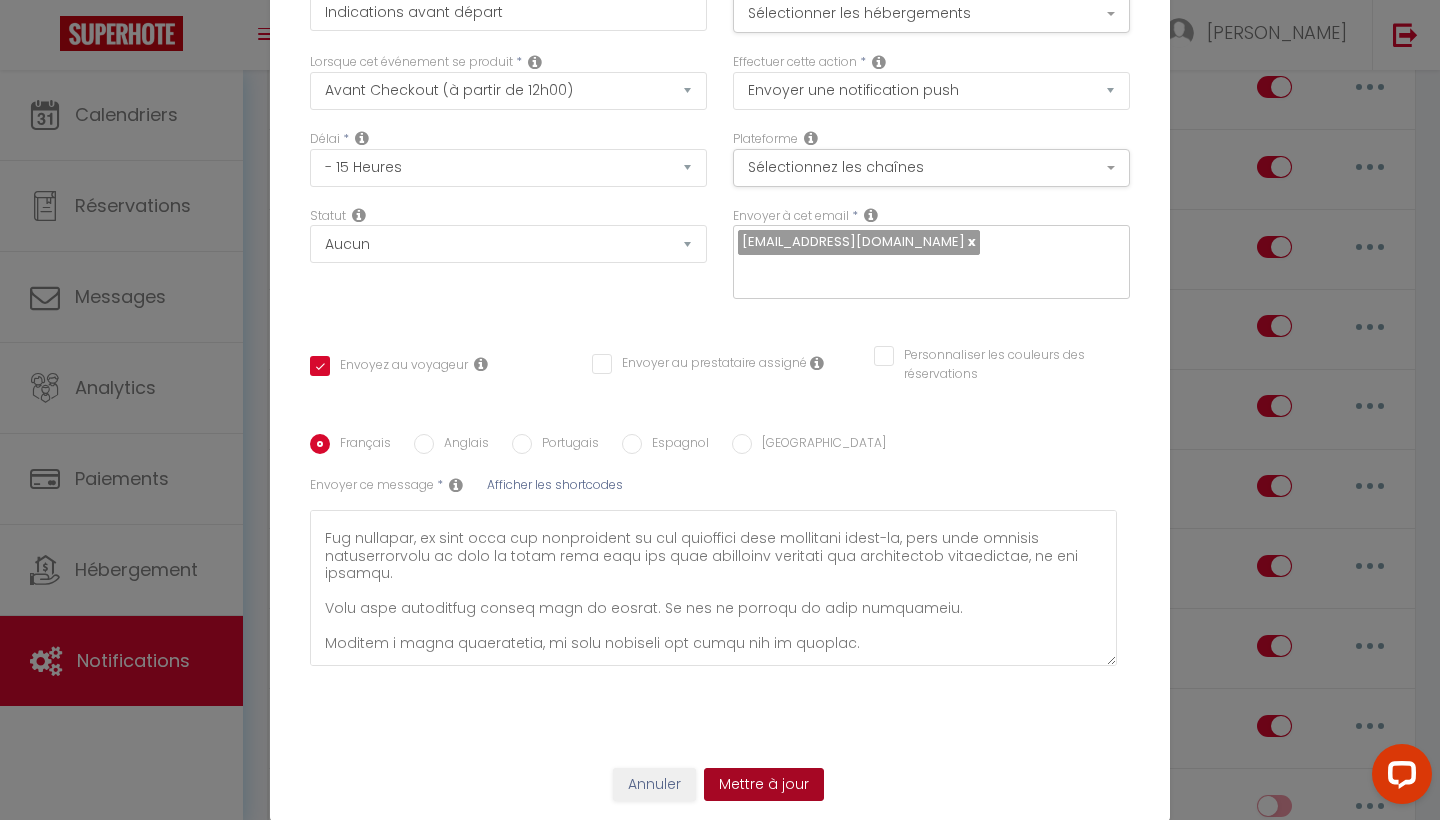 click on "Mettre à jour" at bounding box center [764, 785] 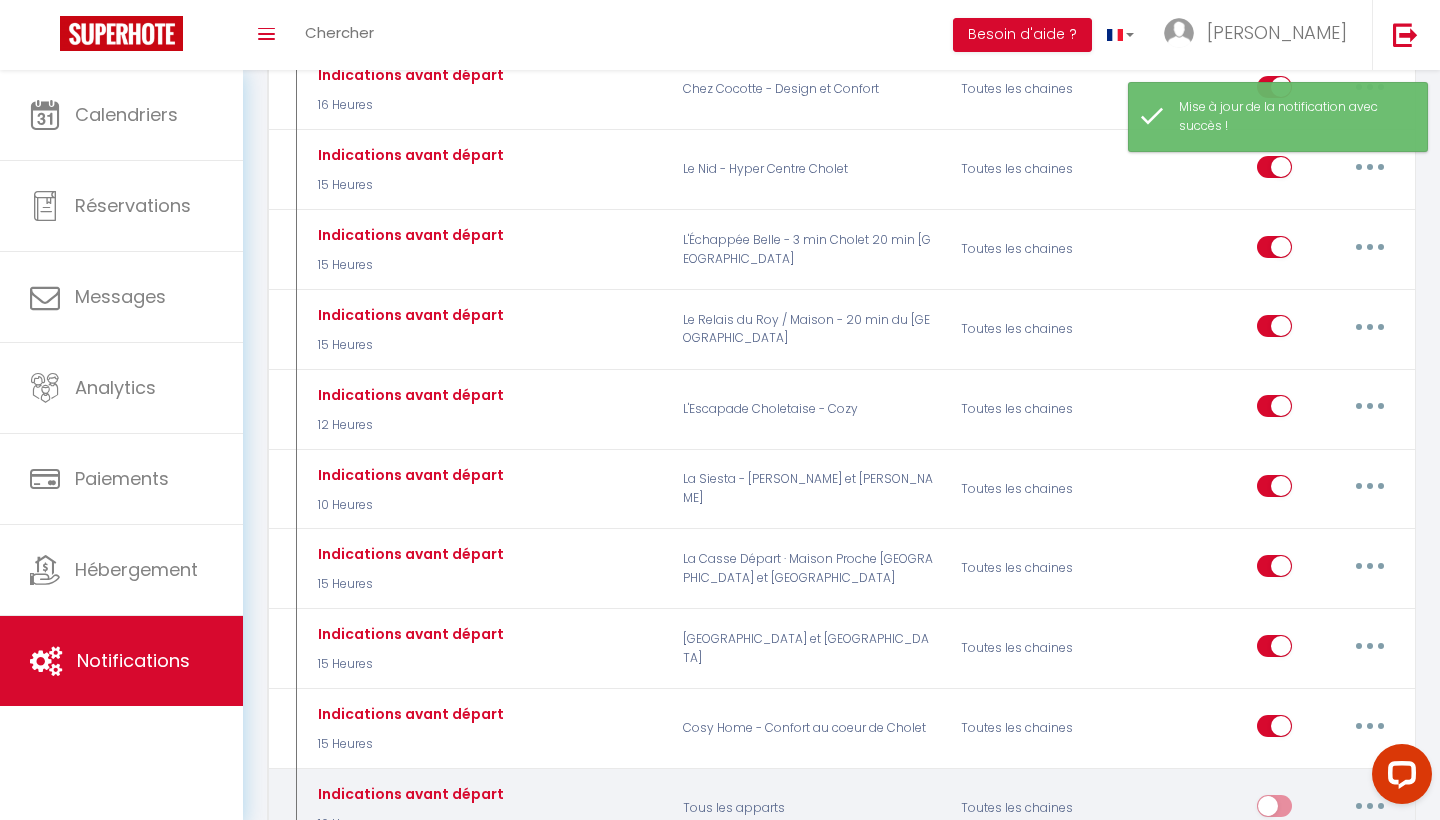 click at bounding box center (1370, 806) 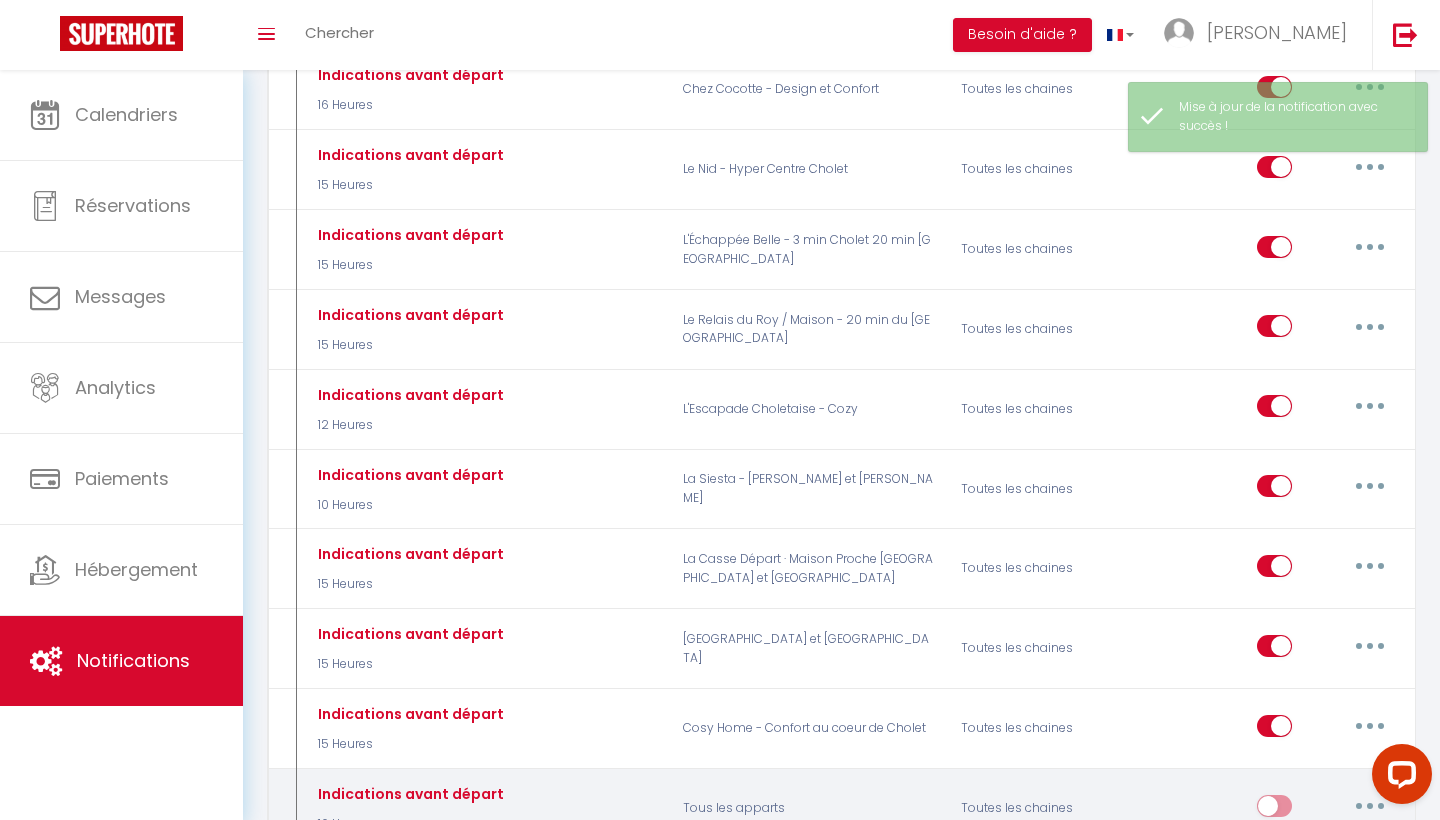 click at bounding box center (1370, 806) 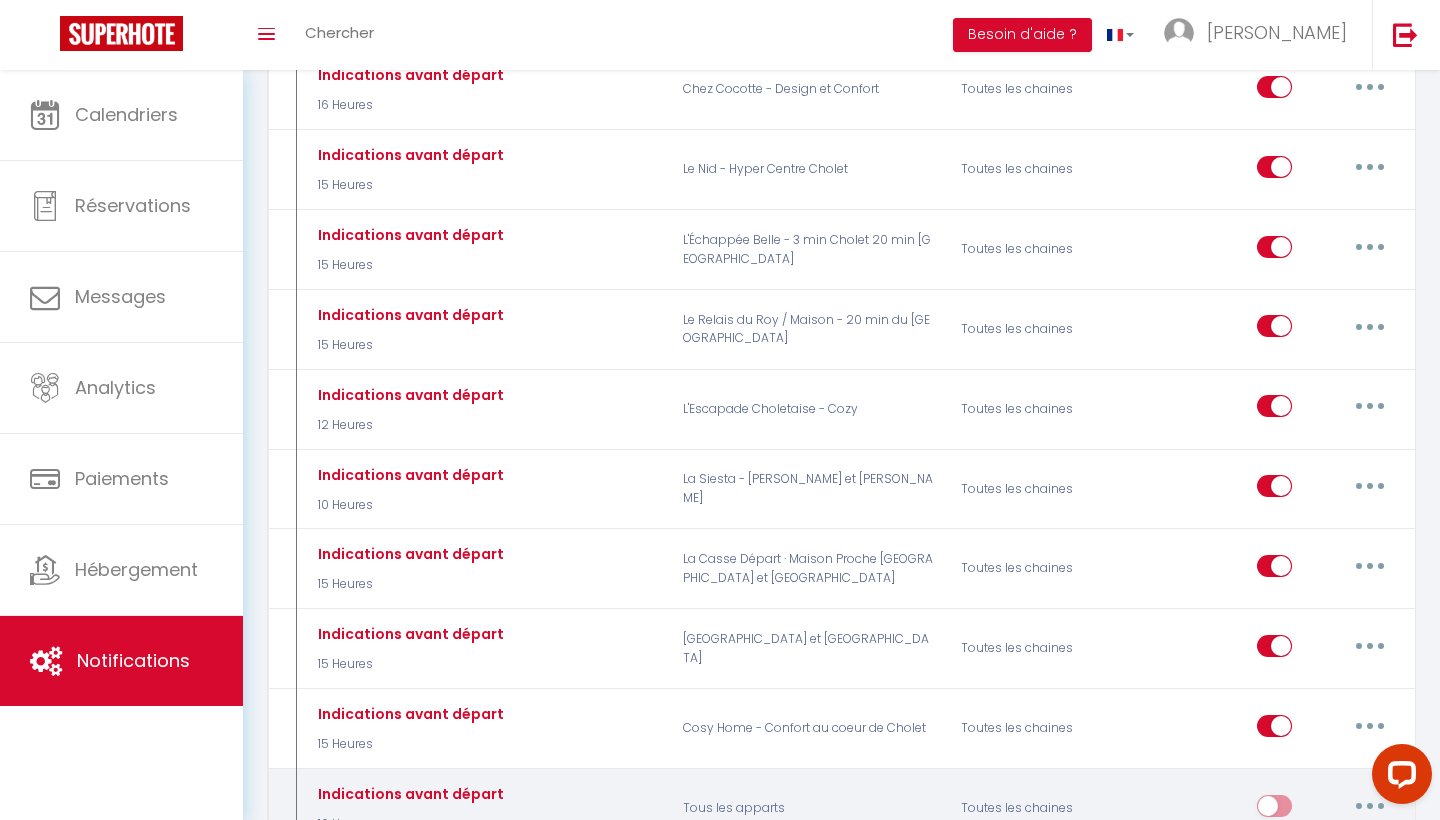 click on "Editer" at bounding box center (1318, 851) 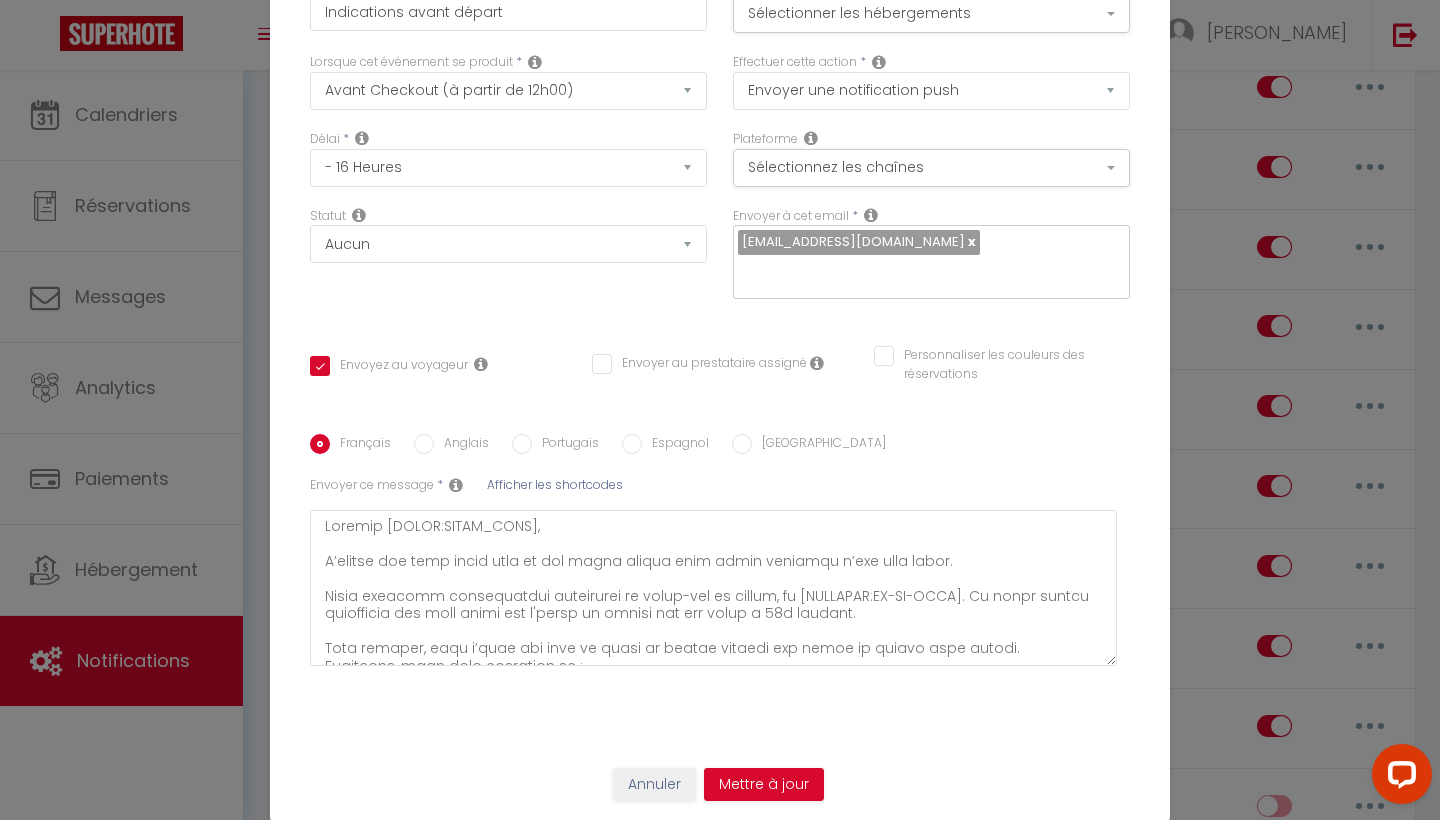 scroll, scrollTop: 0, scrollLeft: 0, axis: both 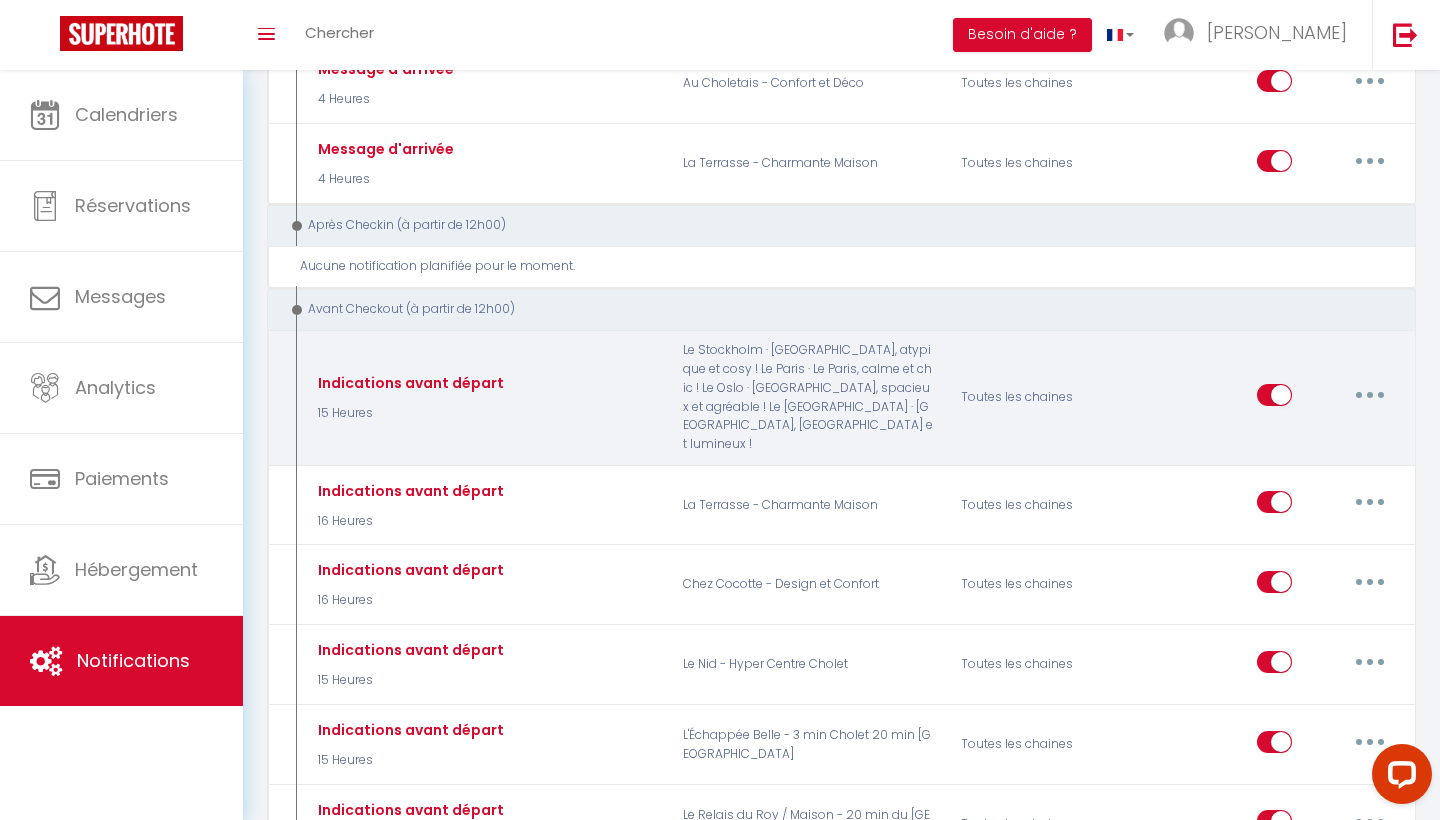 click at bounding box center (1370, 395) 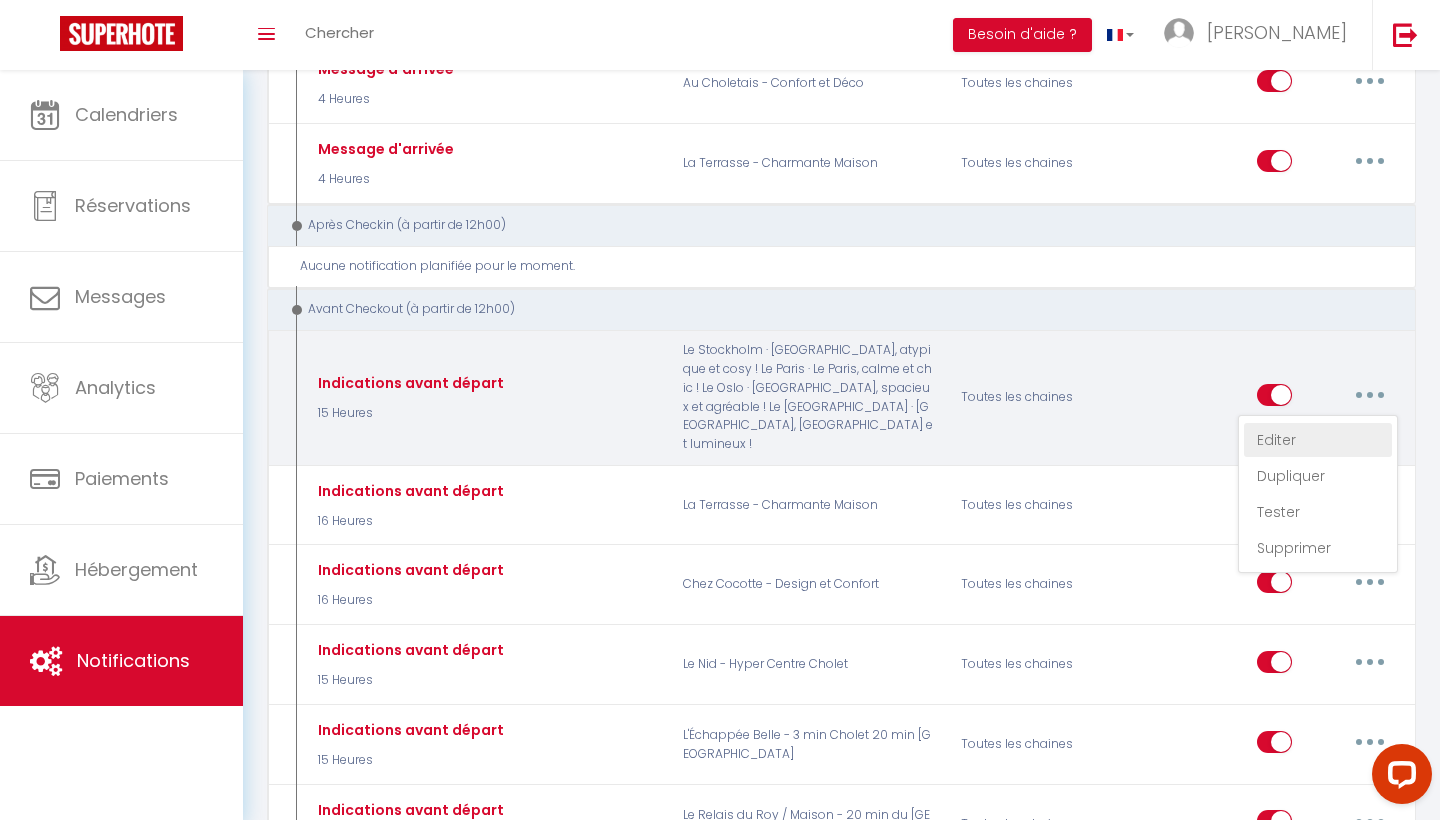 click on "Editer" at bounding box center (1318, 440) 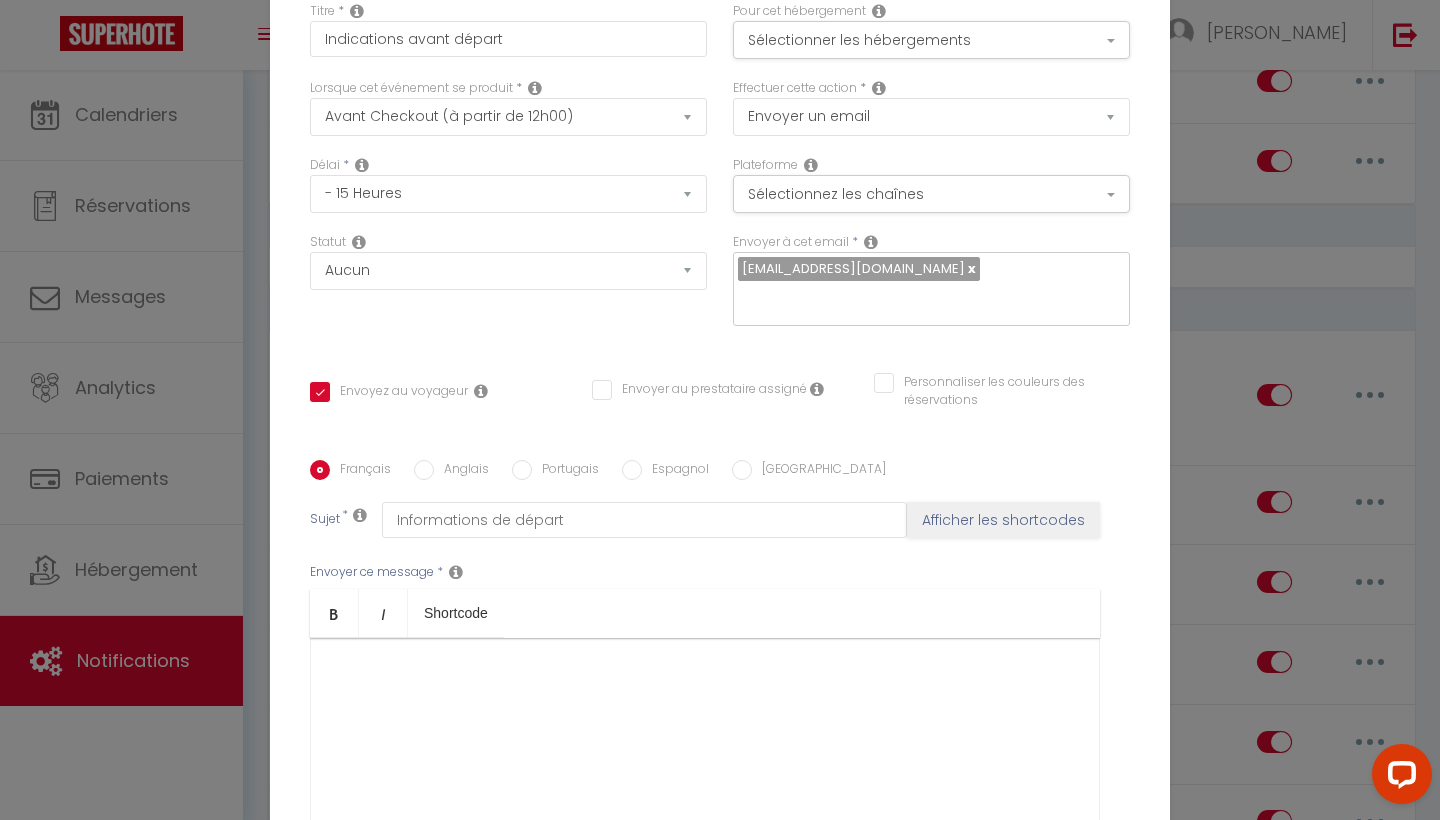 scroll, scrollTop: 0, scrollLeft: 0, axis: both 